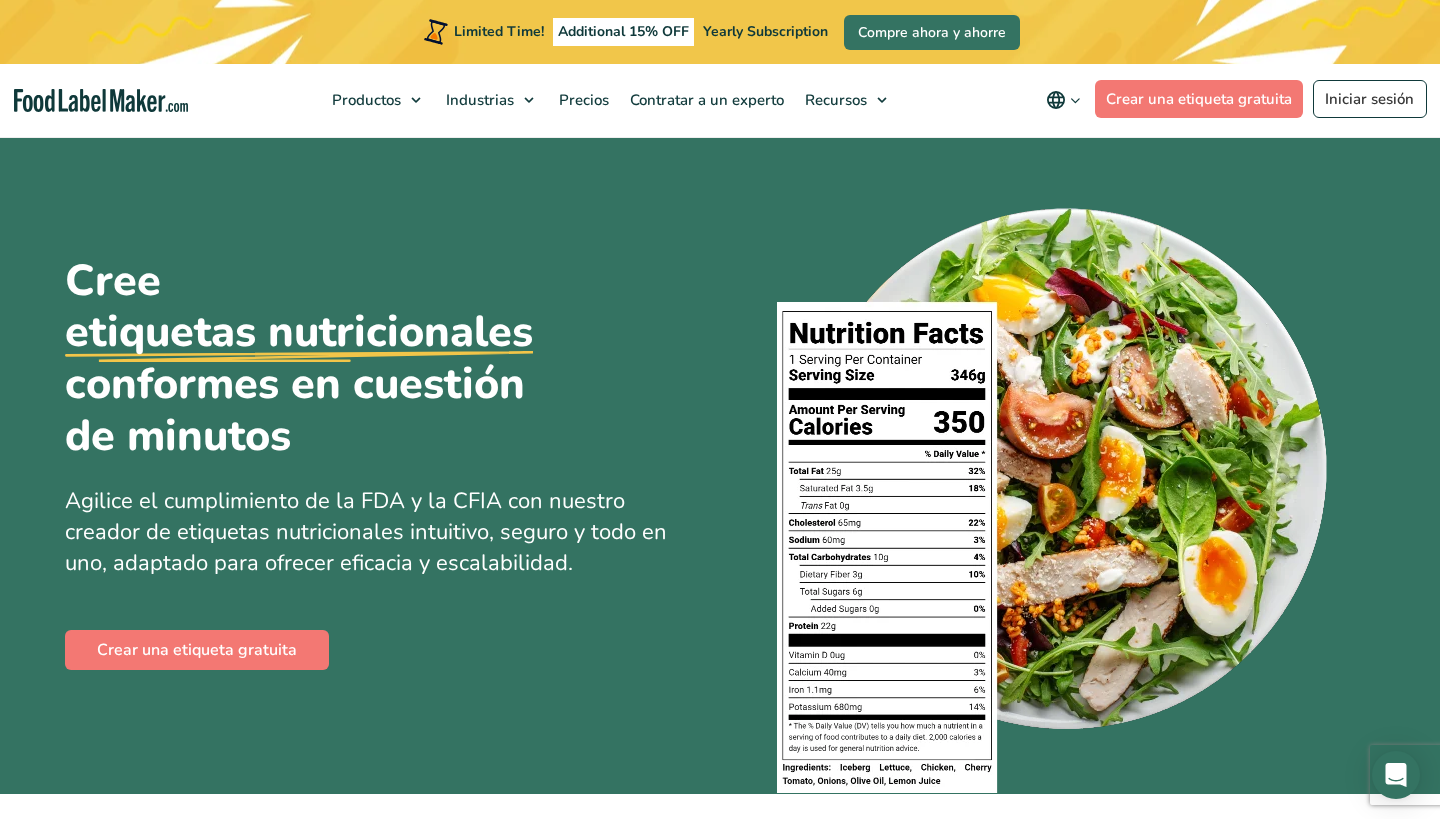 scroll, scrollTop: 142, scrollLeft: 0, axis: vertical 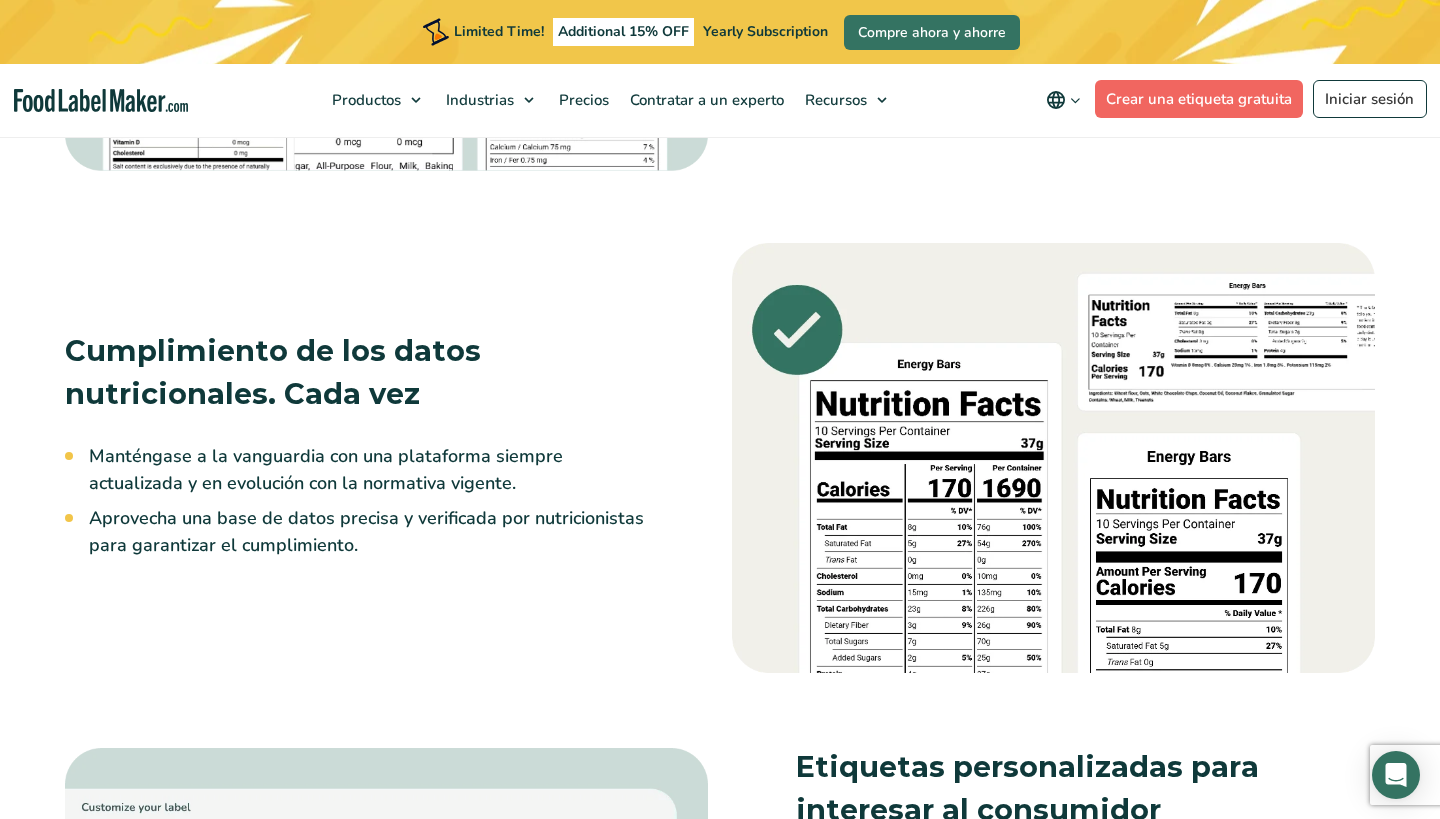 click on "Crear una etiqueta gratuita" at bounding box center [1199, 99] 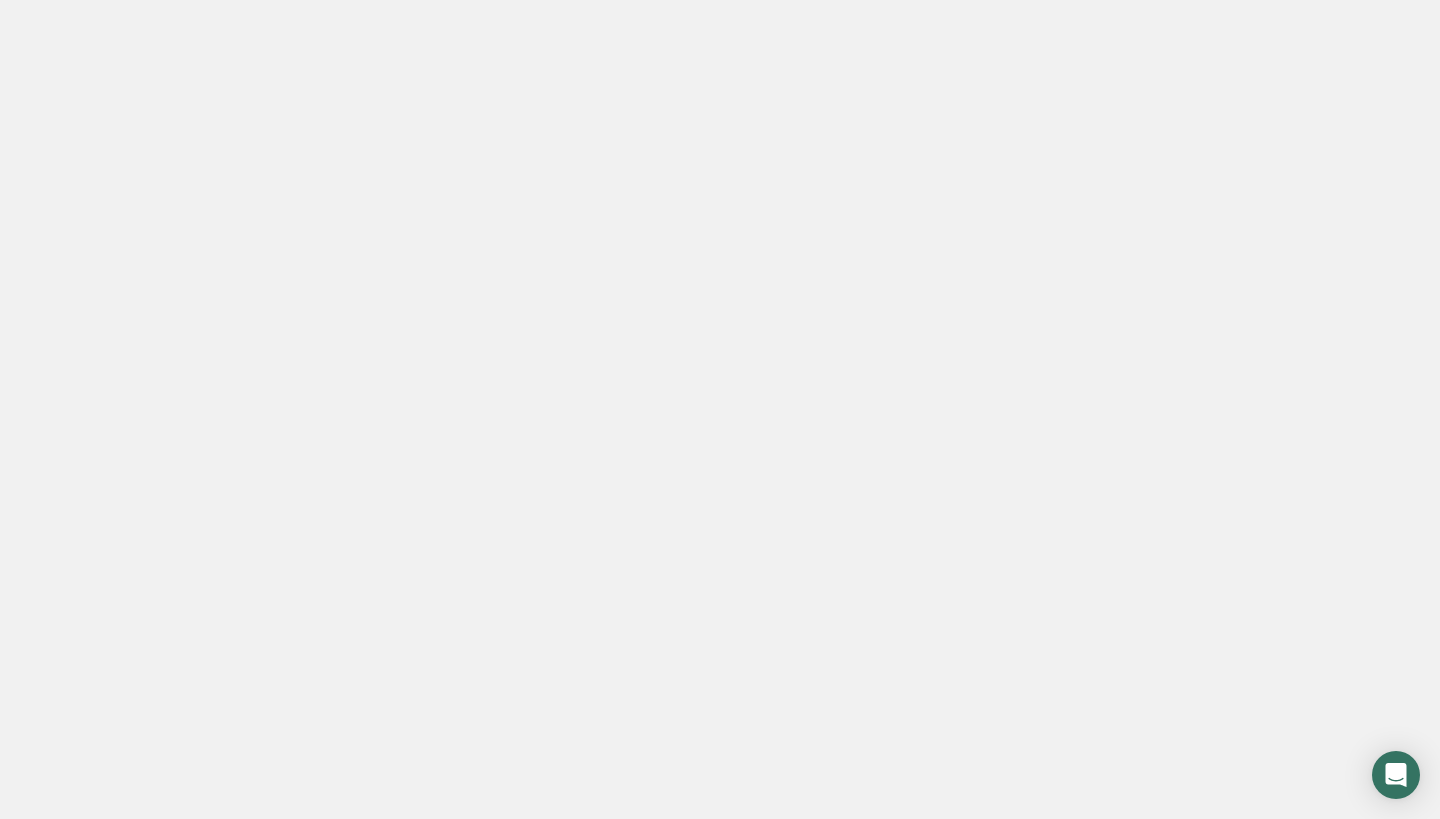 scroll, scrollTop: 0, scrollLeft: 0, axis: both 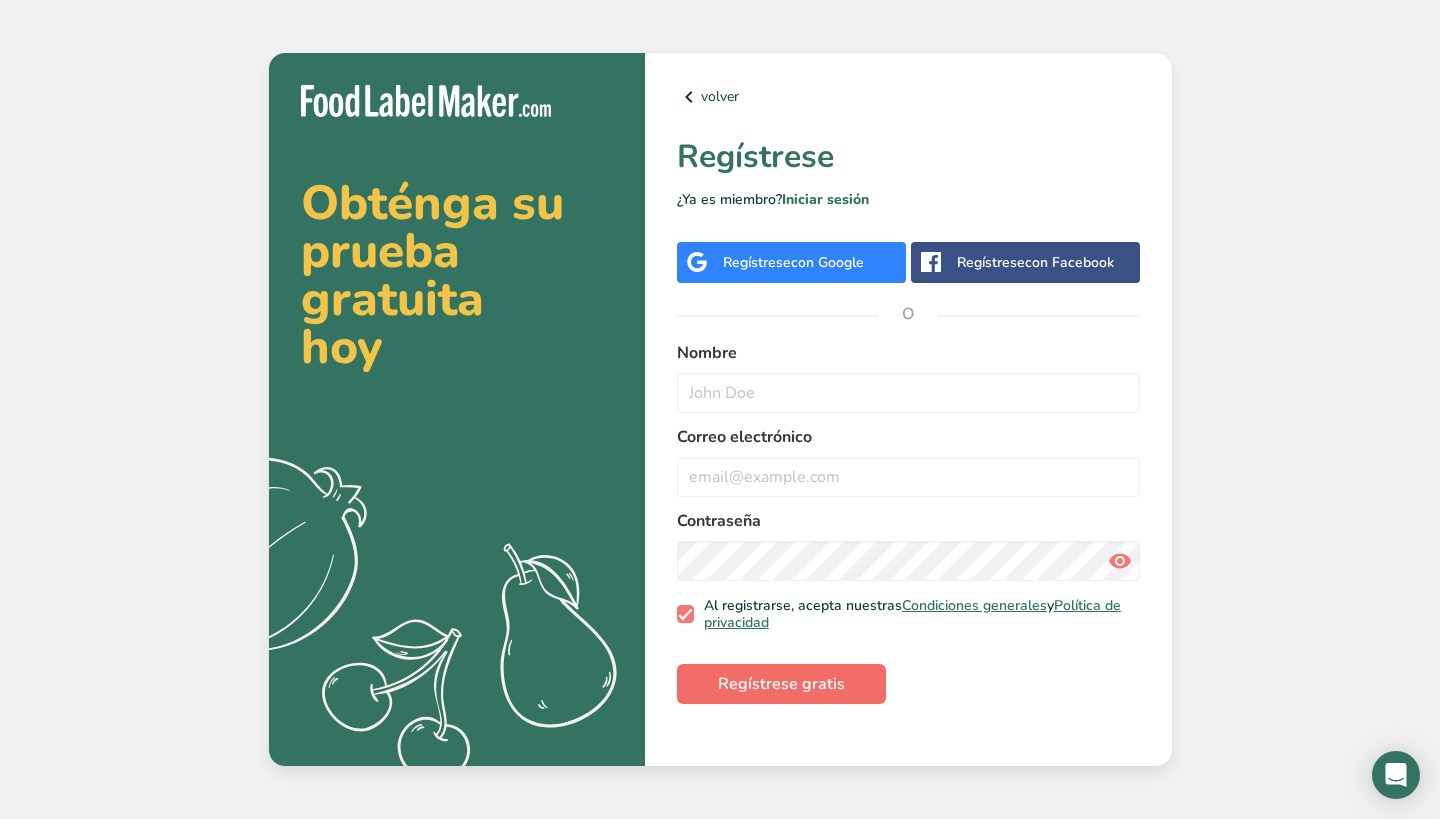 click on "Regístrese gratis" at bounding box center (781, 684) 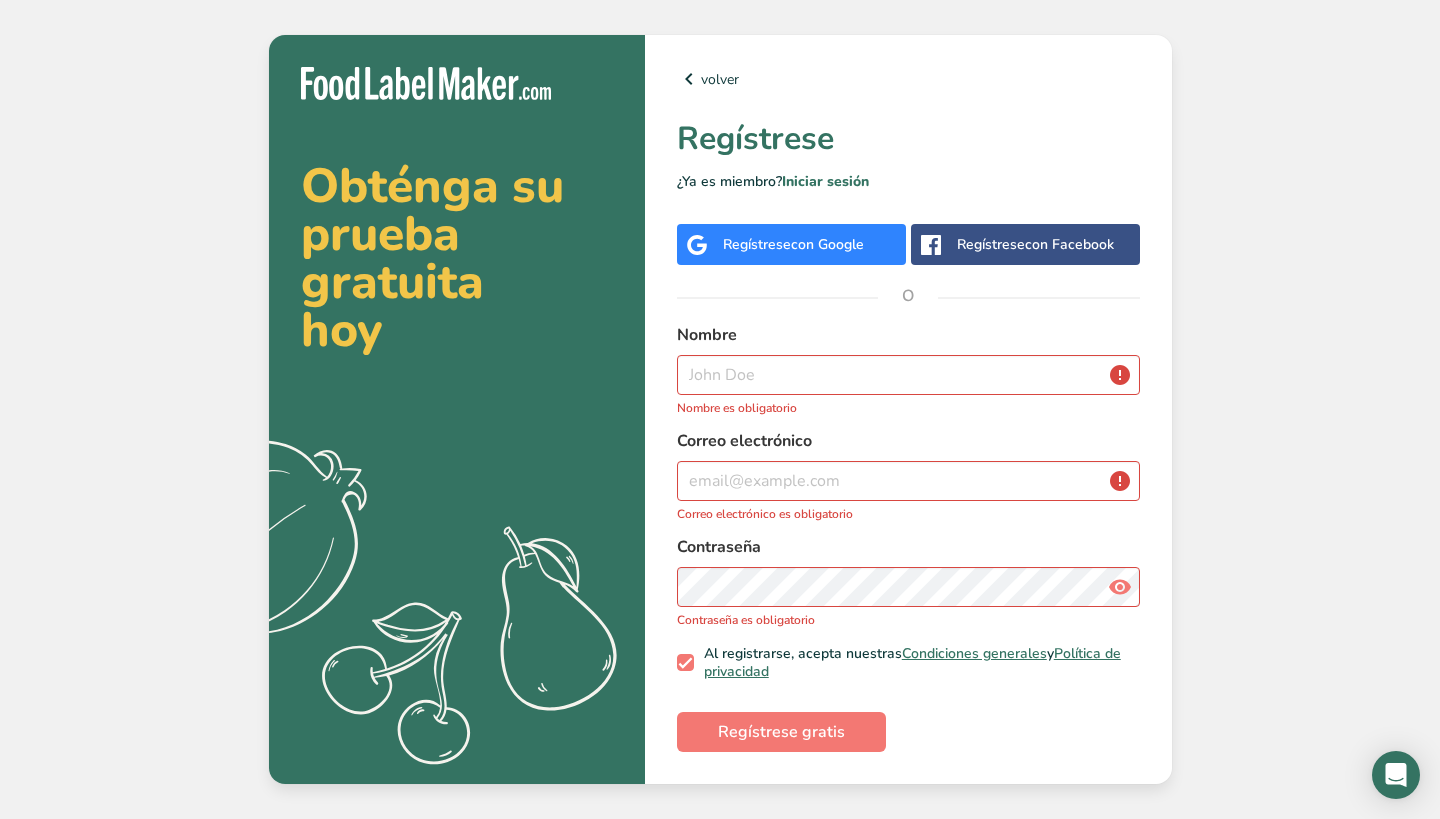 click on "con Google" at bounding box center (827, 244) 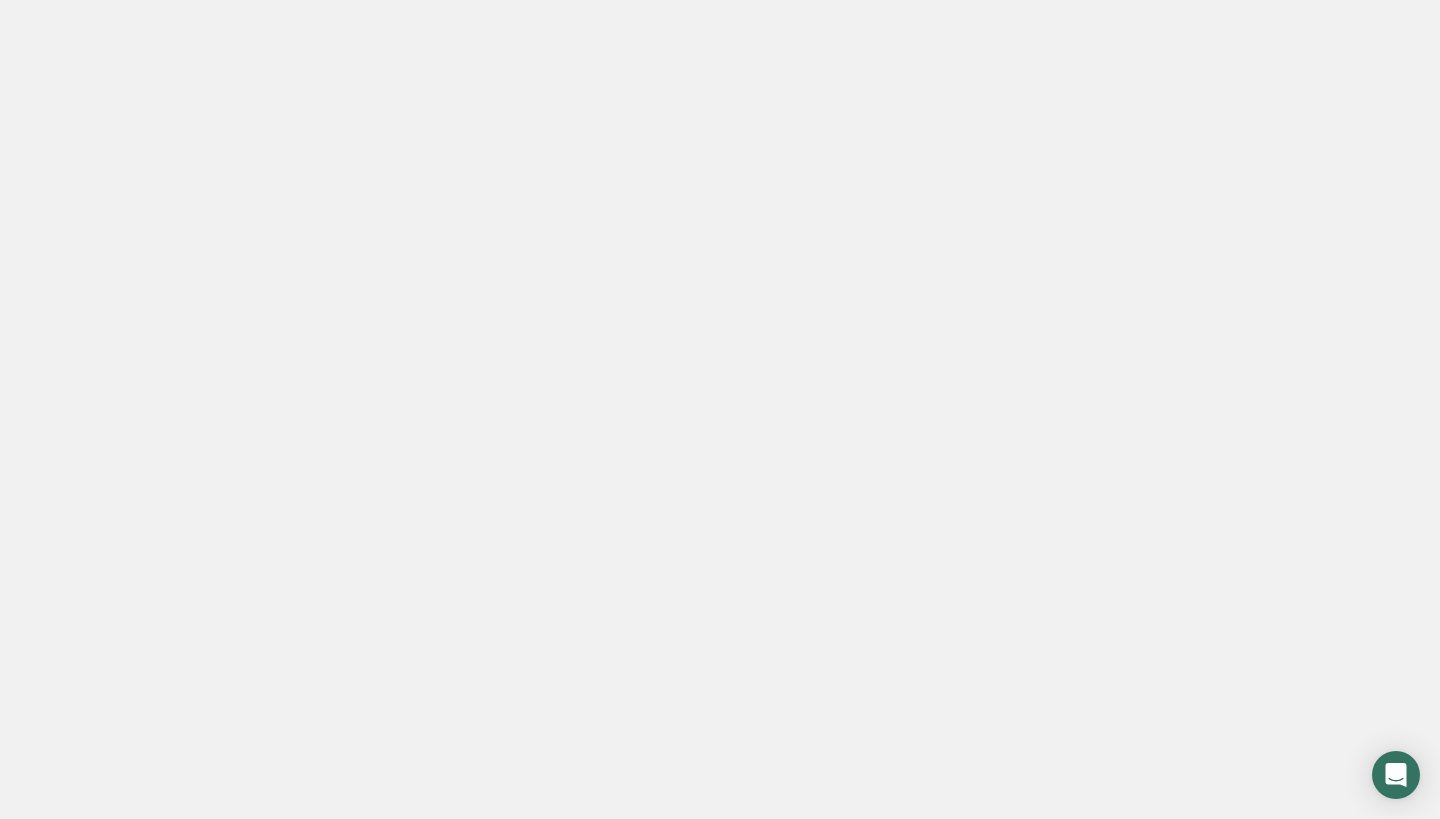 scroll, scrollTop: 0, scrollLeft: 0, axis: both 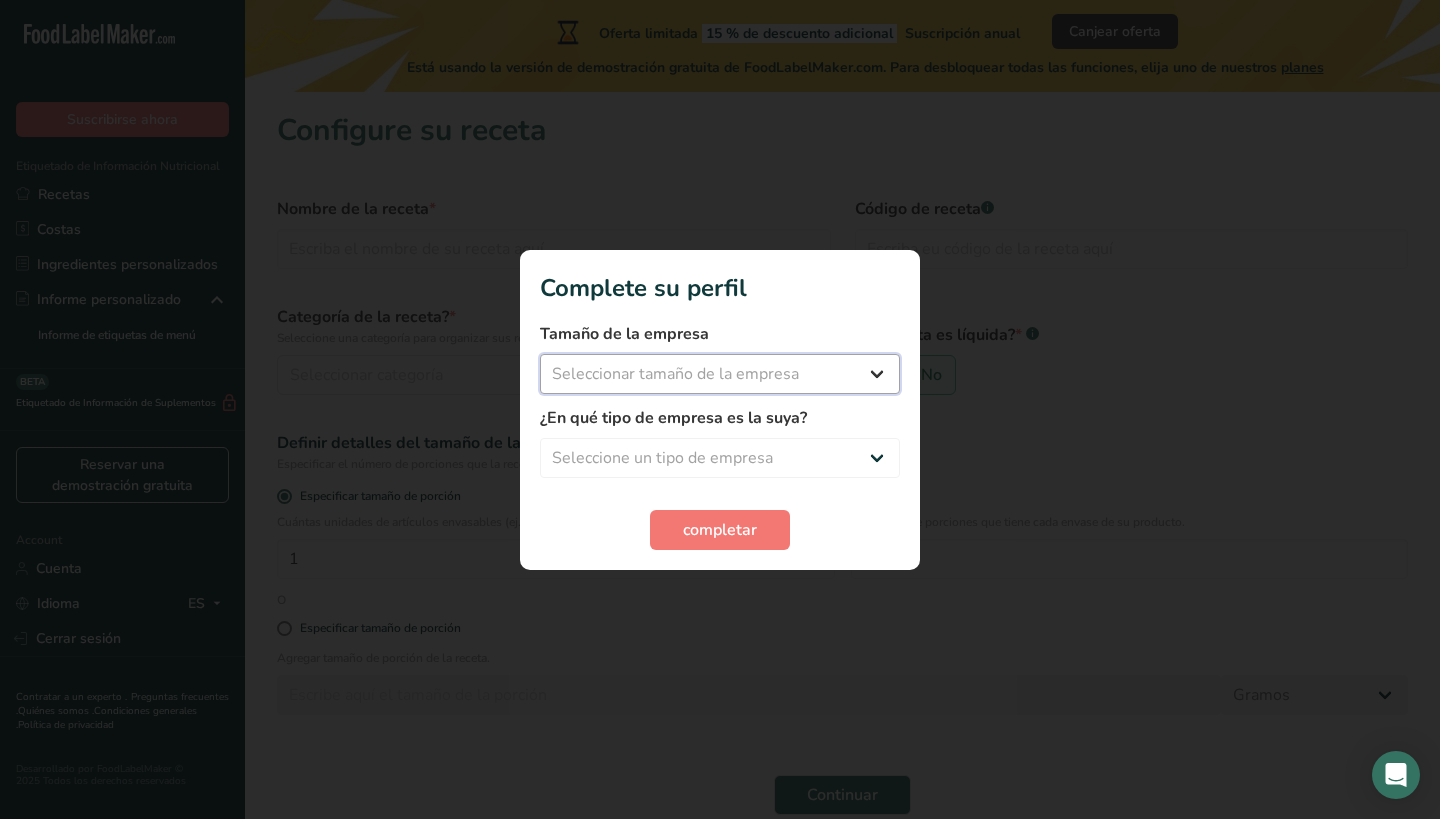 select on "1" 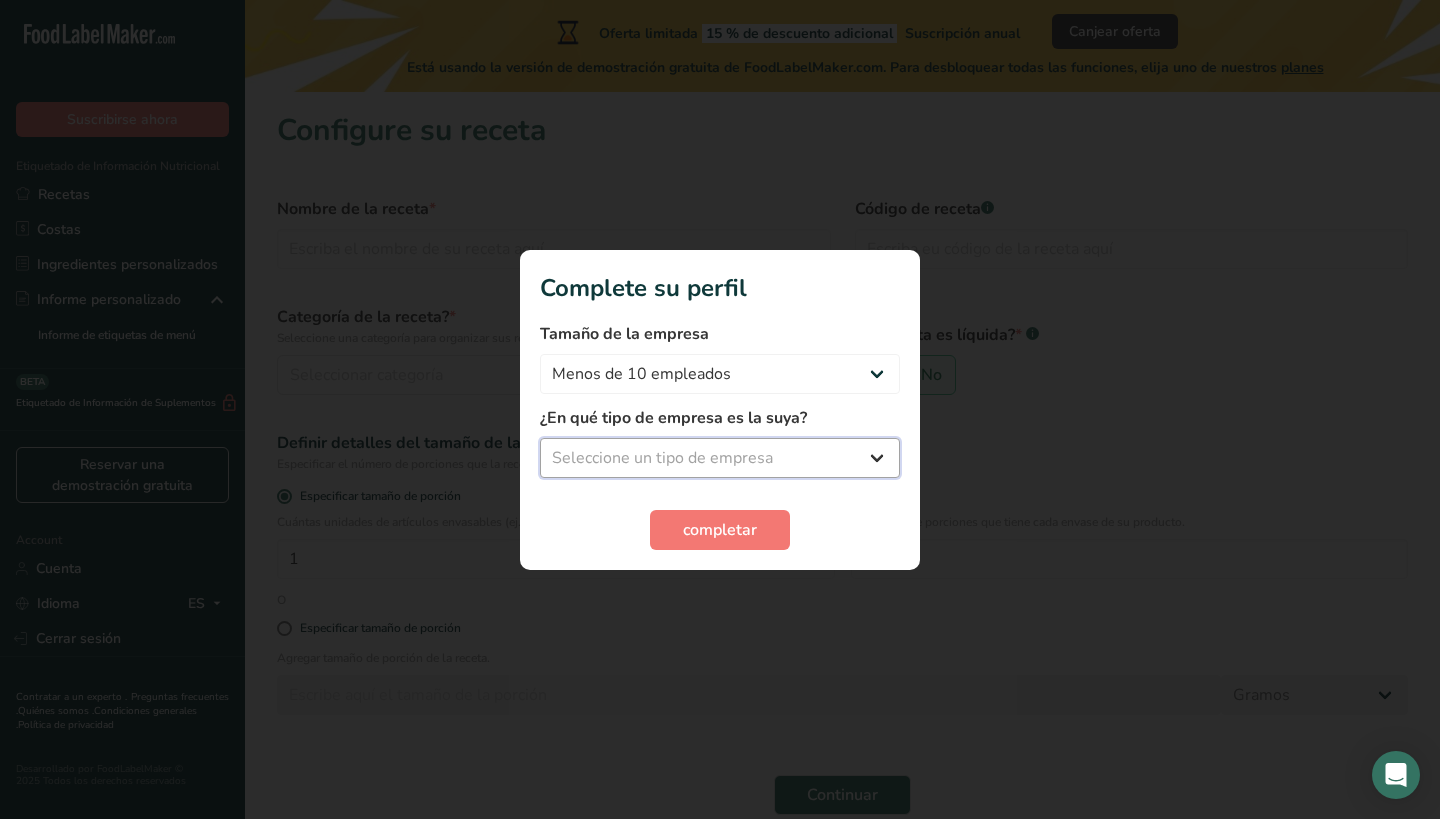 select on "1" 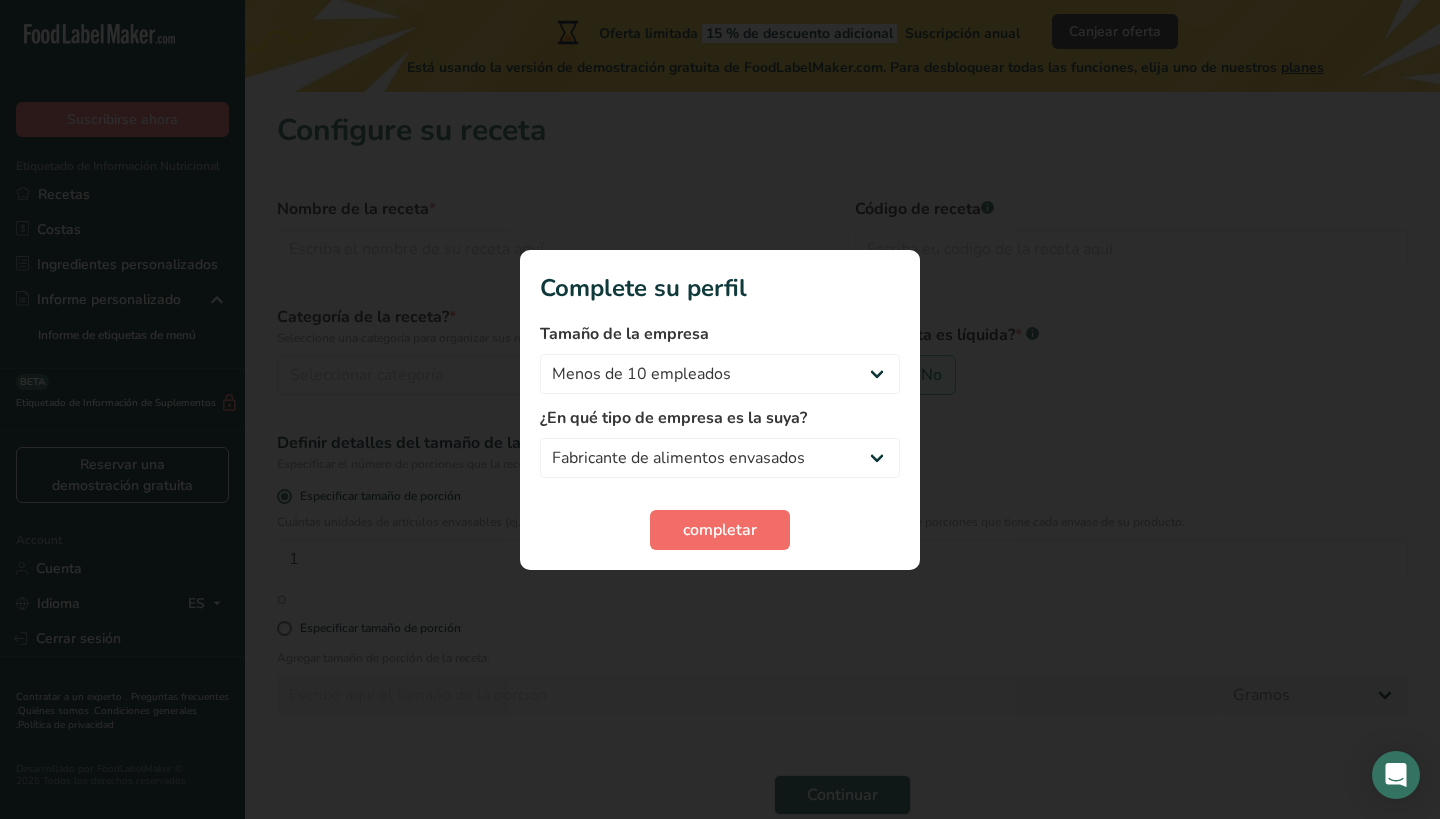 click on "completar" at bounding box center [720, 530] 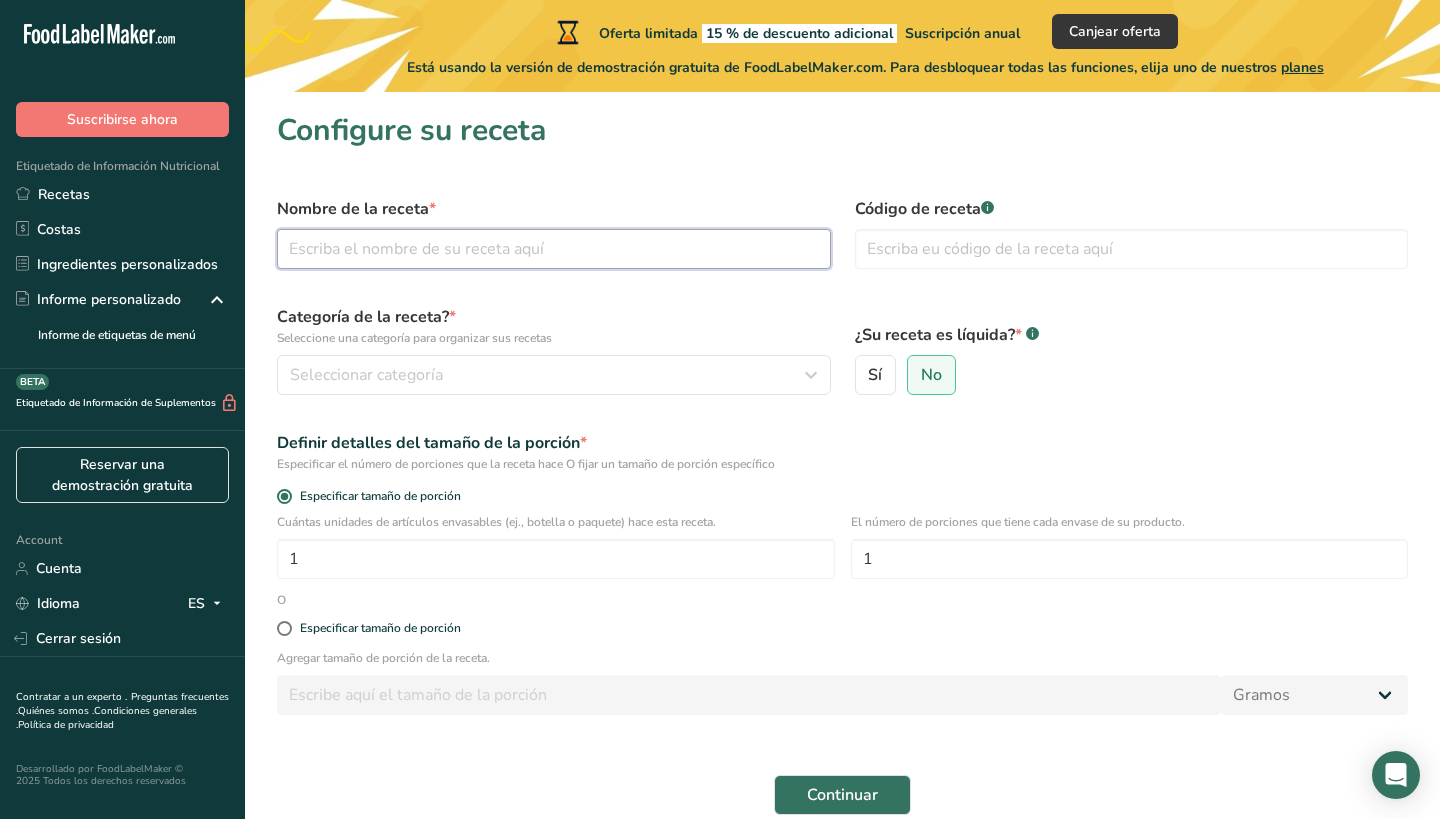 click at bounding box center (554, 249) 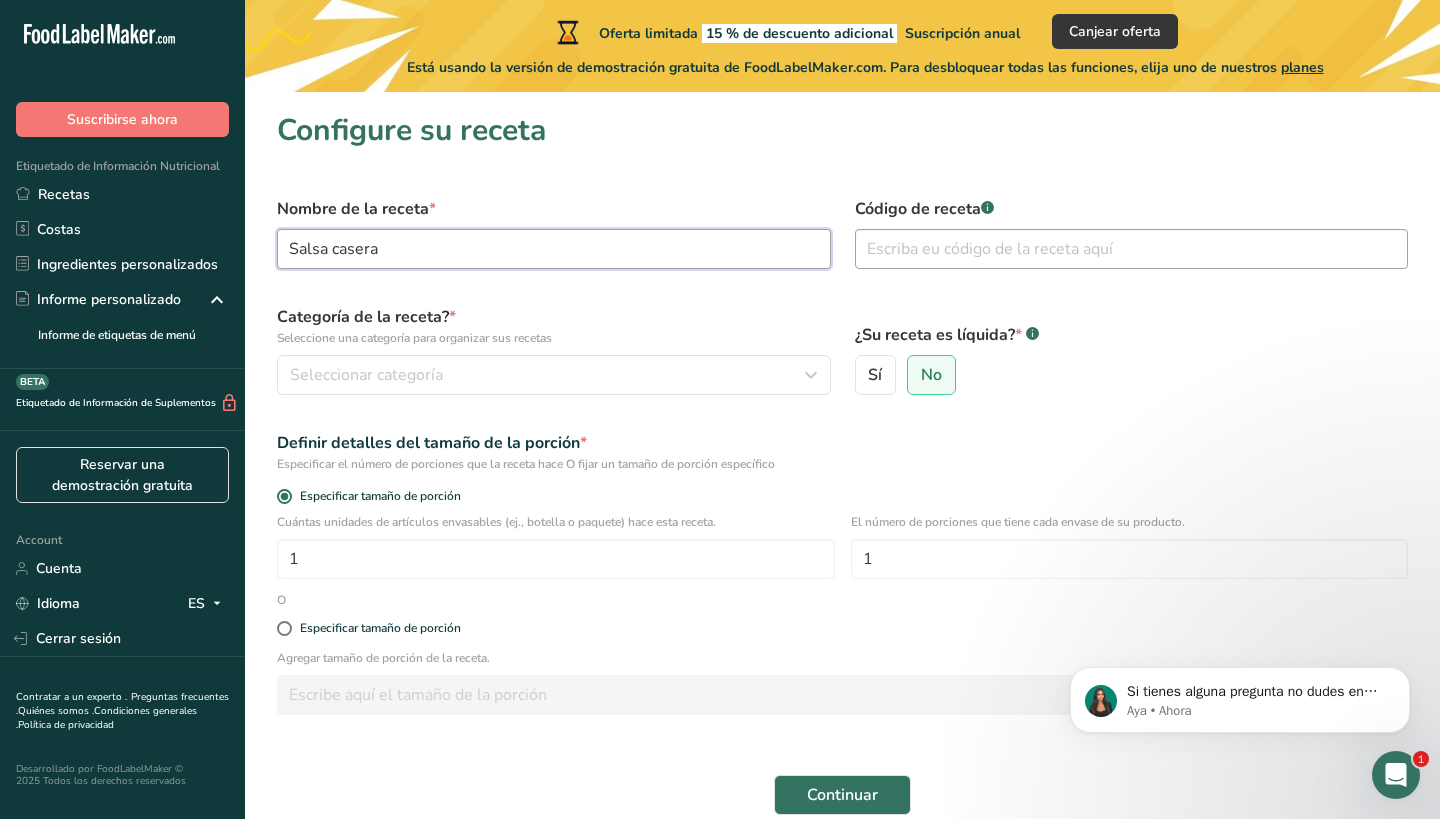 scroll, scrollTop: 0, scrollLeft: 0, axis: both 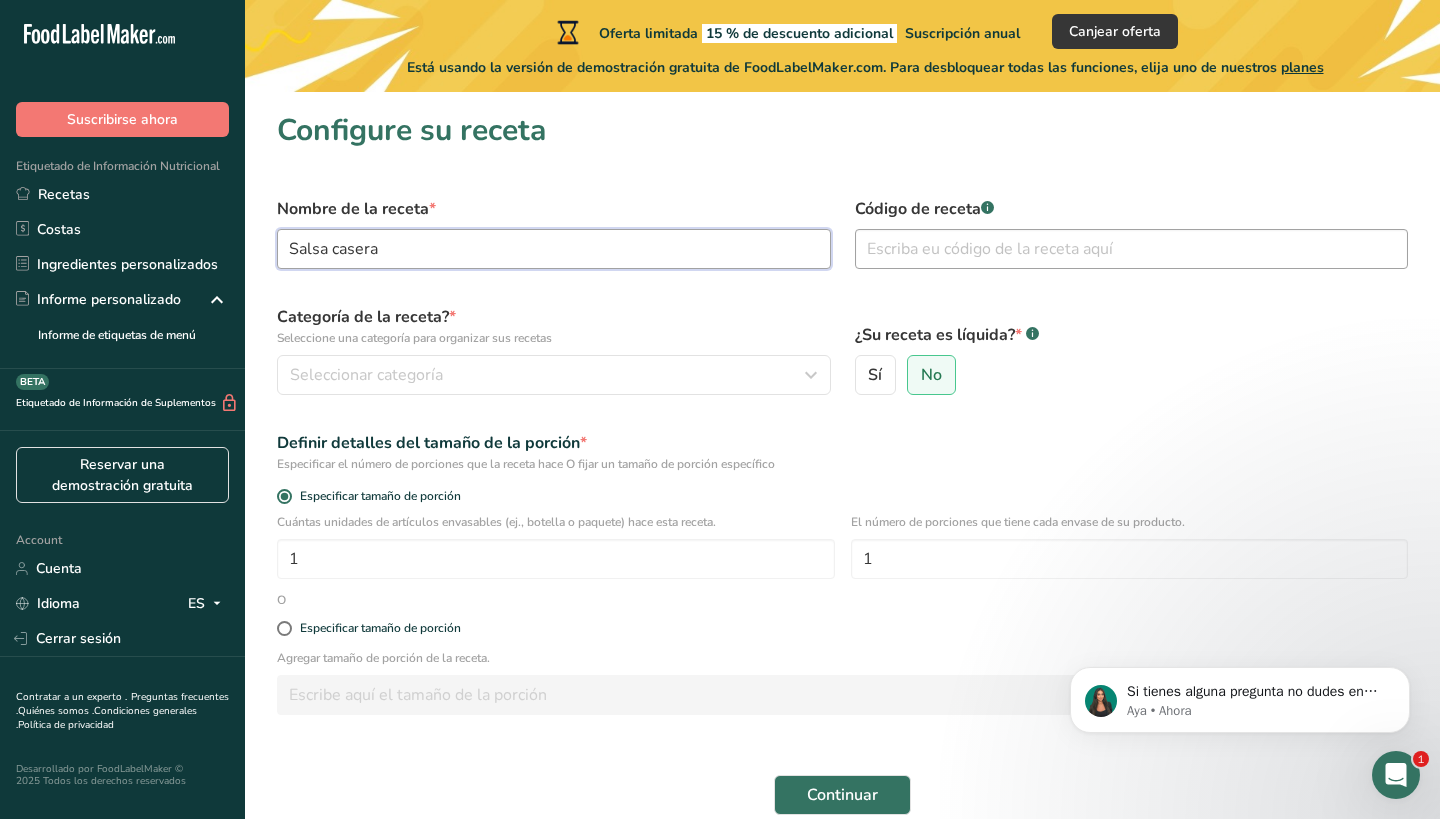 type on "Salsa casera" 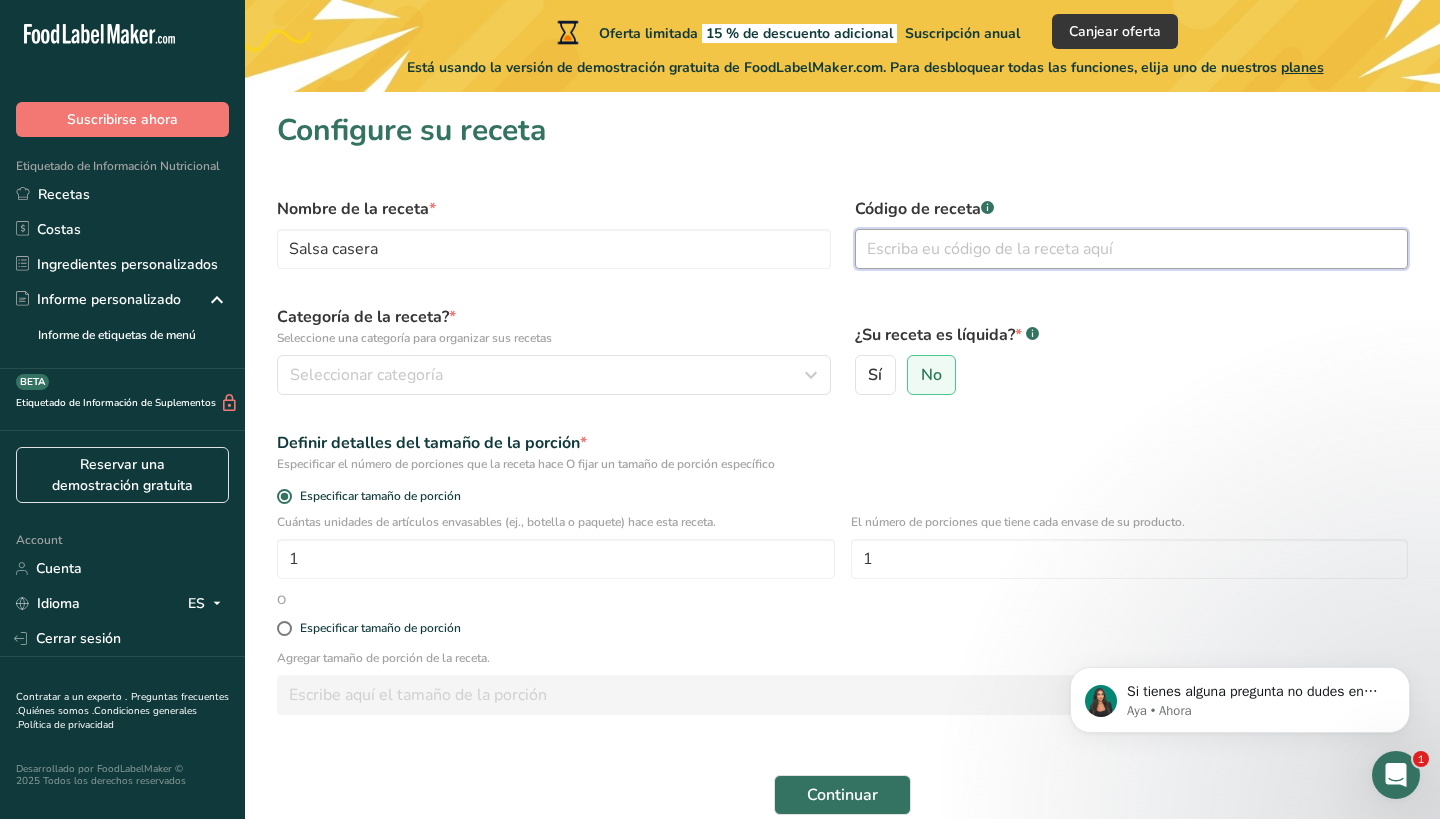 click at bounding box center [1132, 249] 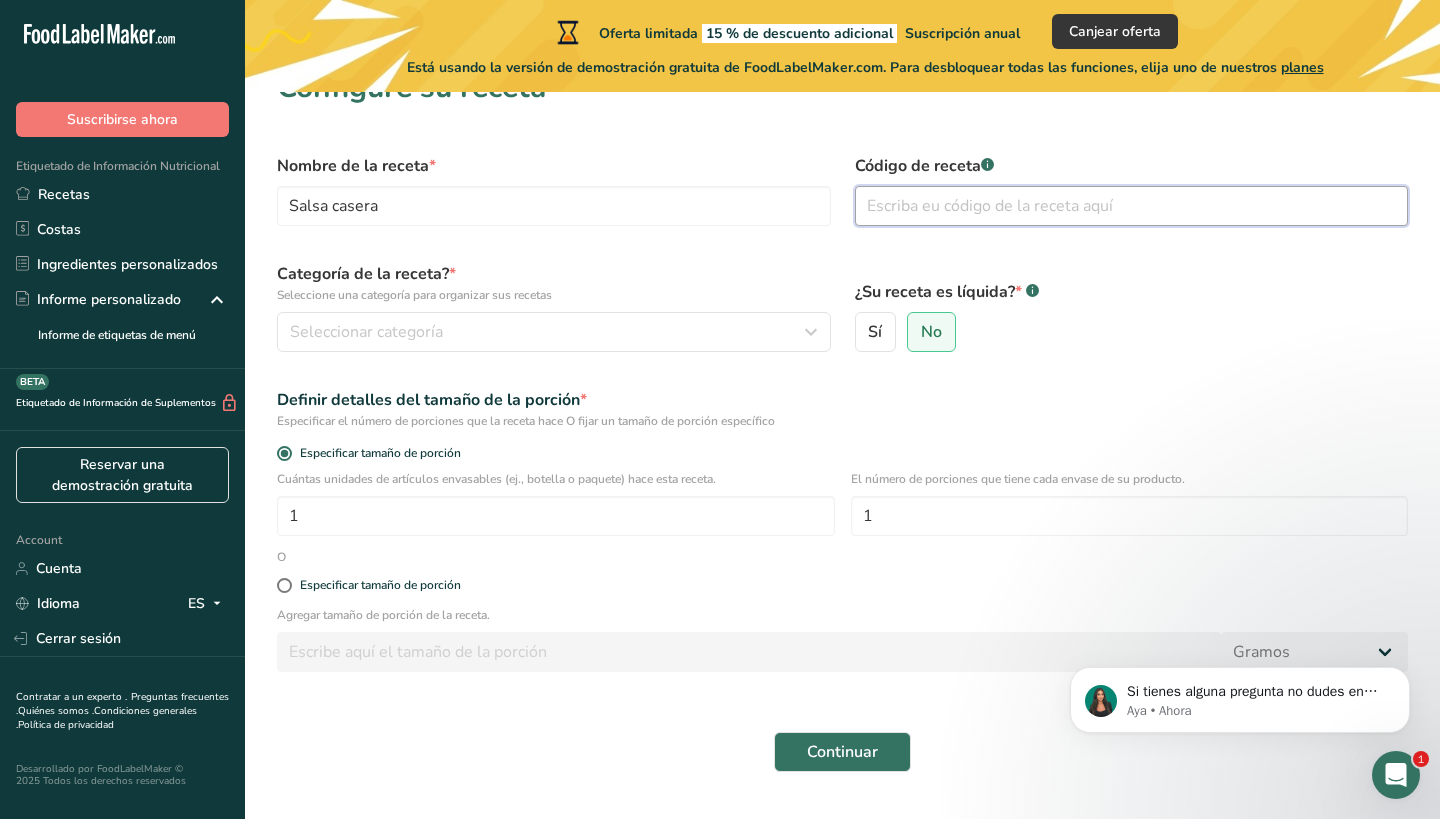 scroll, scrollTop: 42, scrollLeft: 0, axis: vertical 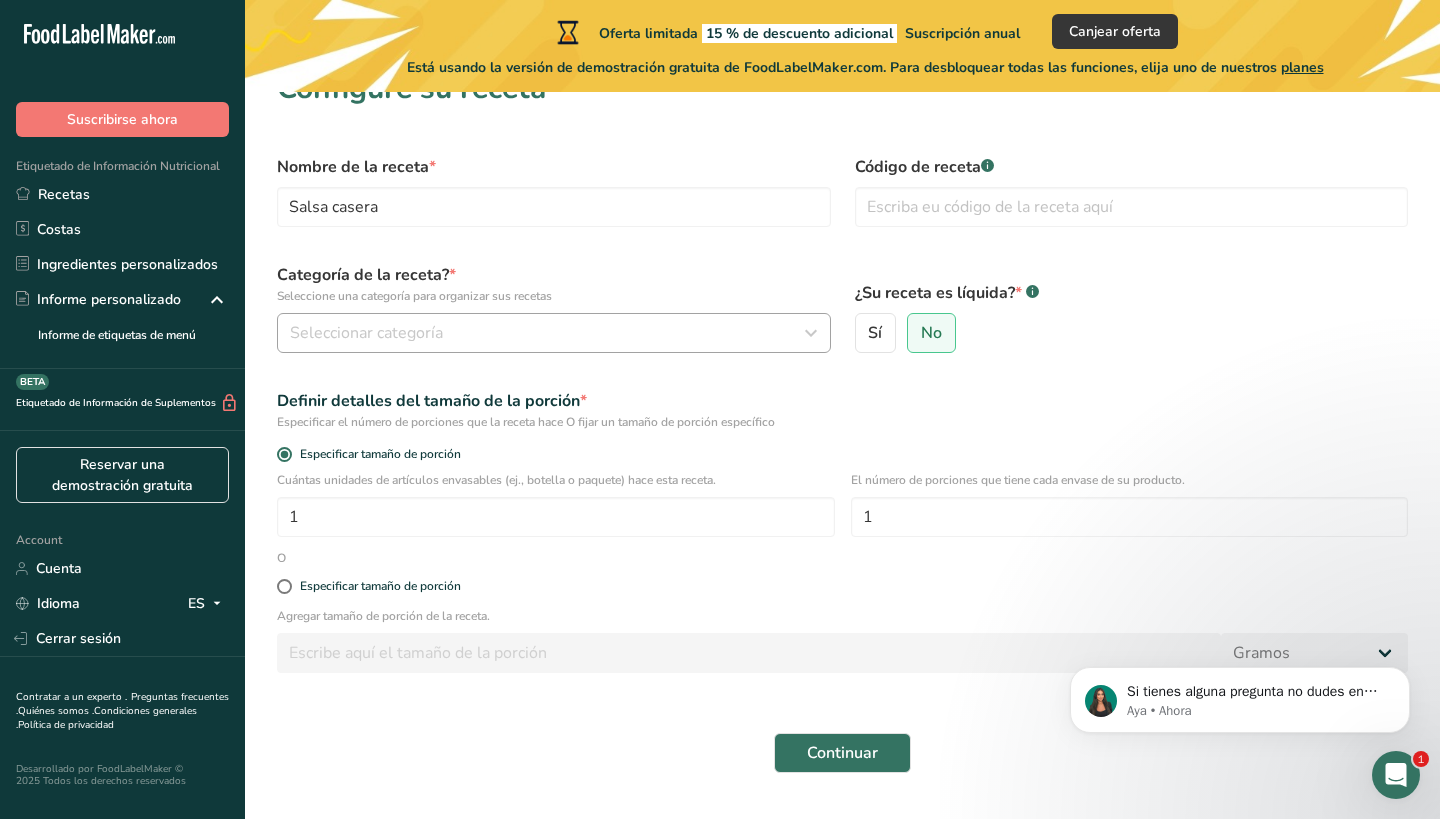 click on "Seleccionar categoría" at bounding box center [366, 333] 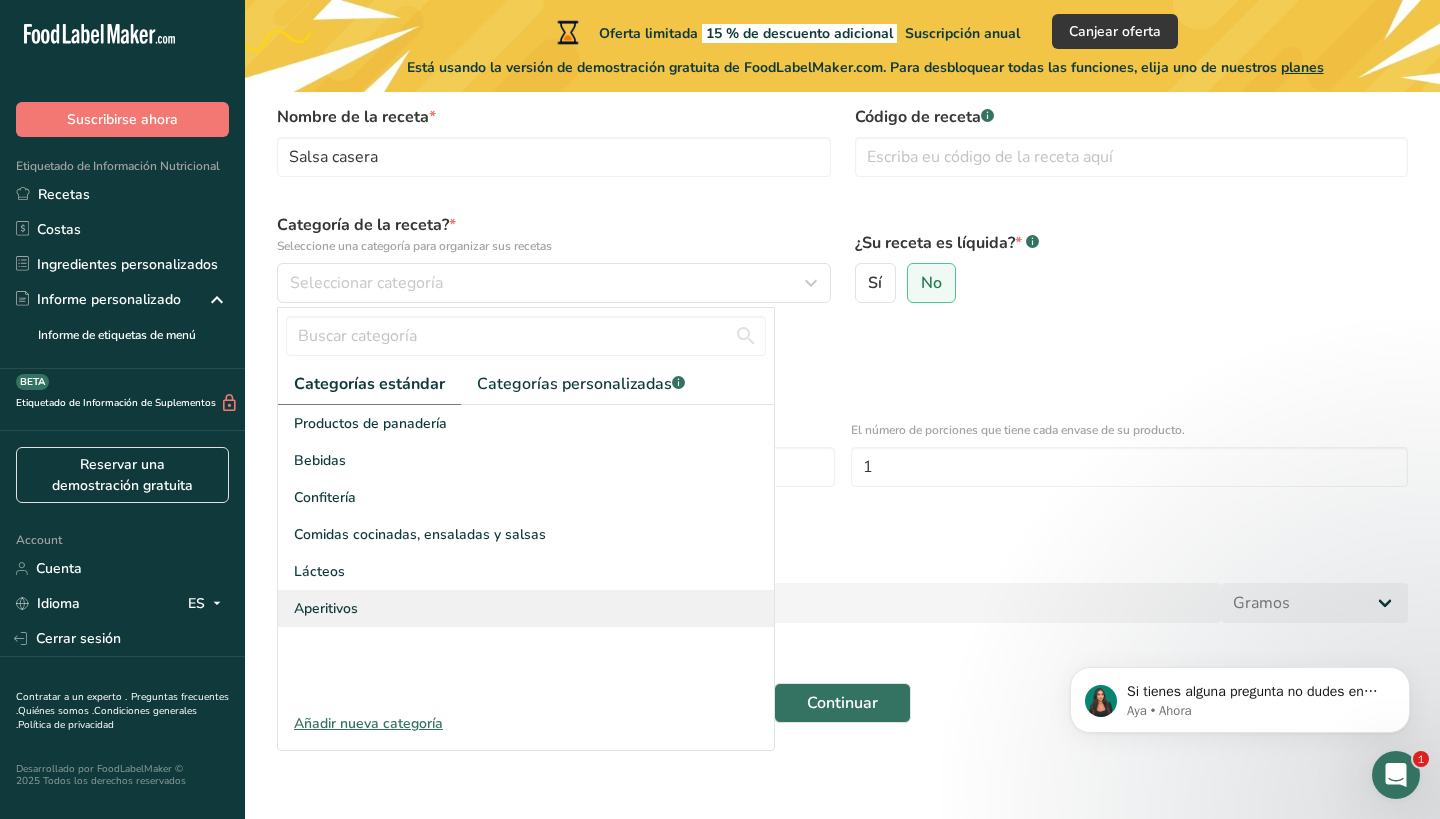 scroll, scrollTop: 92, scrollLeft: 0, axis: vertical 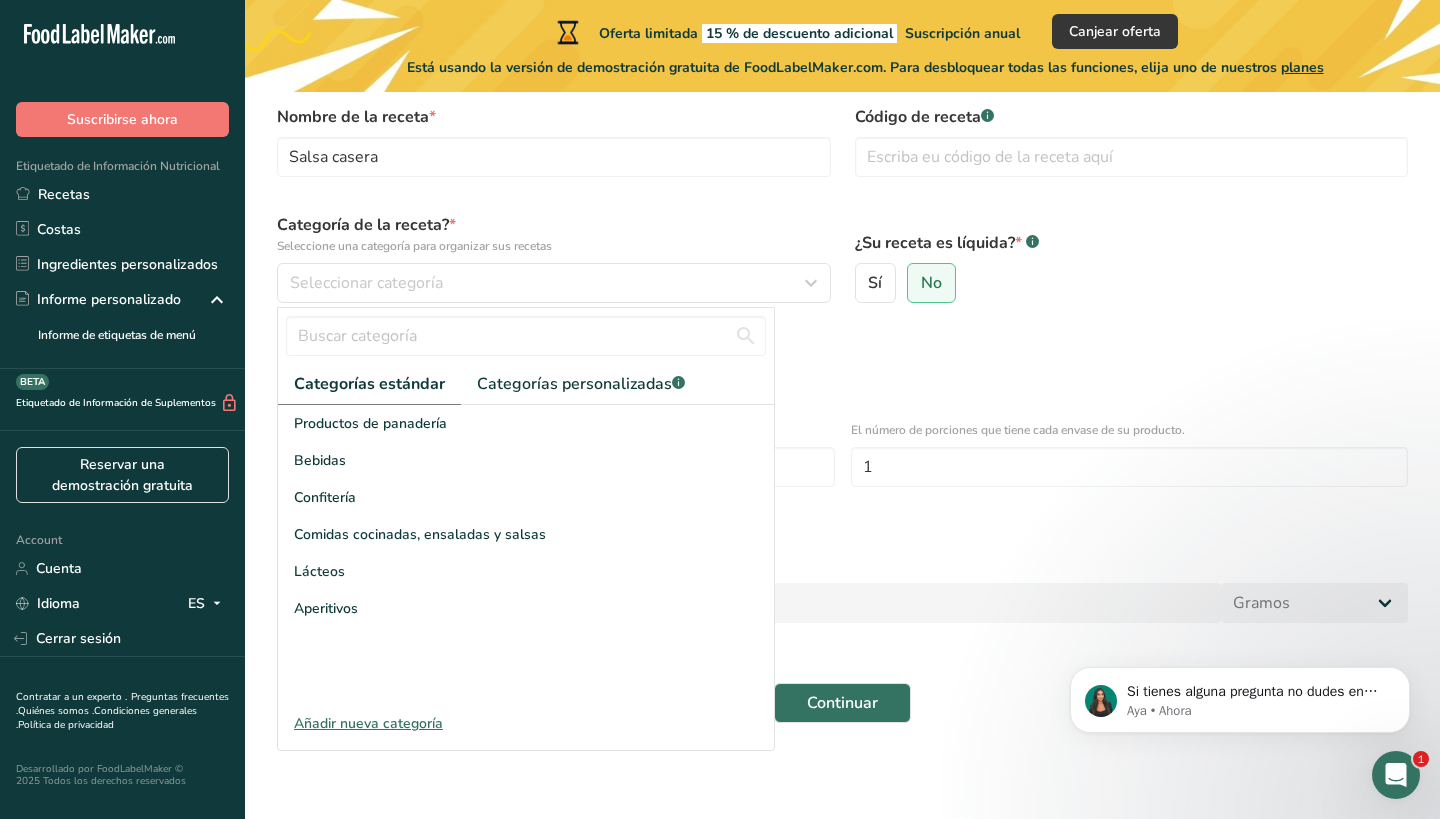 click on "Añadir nueva categoría" at bounding box center [526, 723] 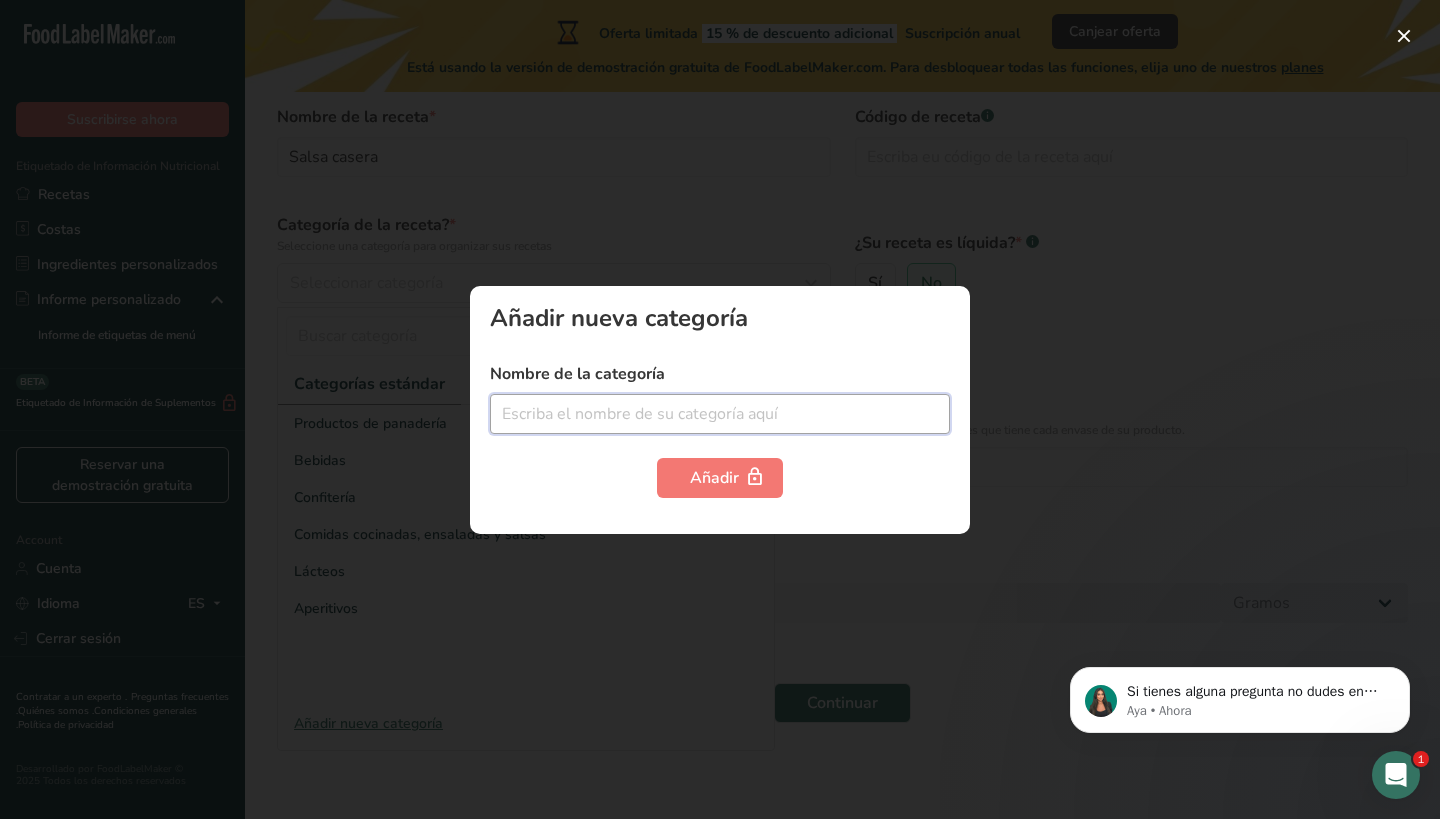 click at bounding box center [720, 414] 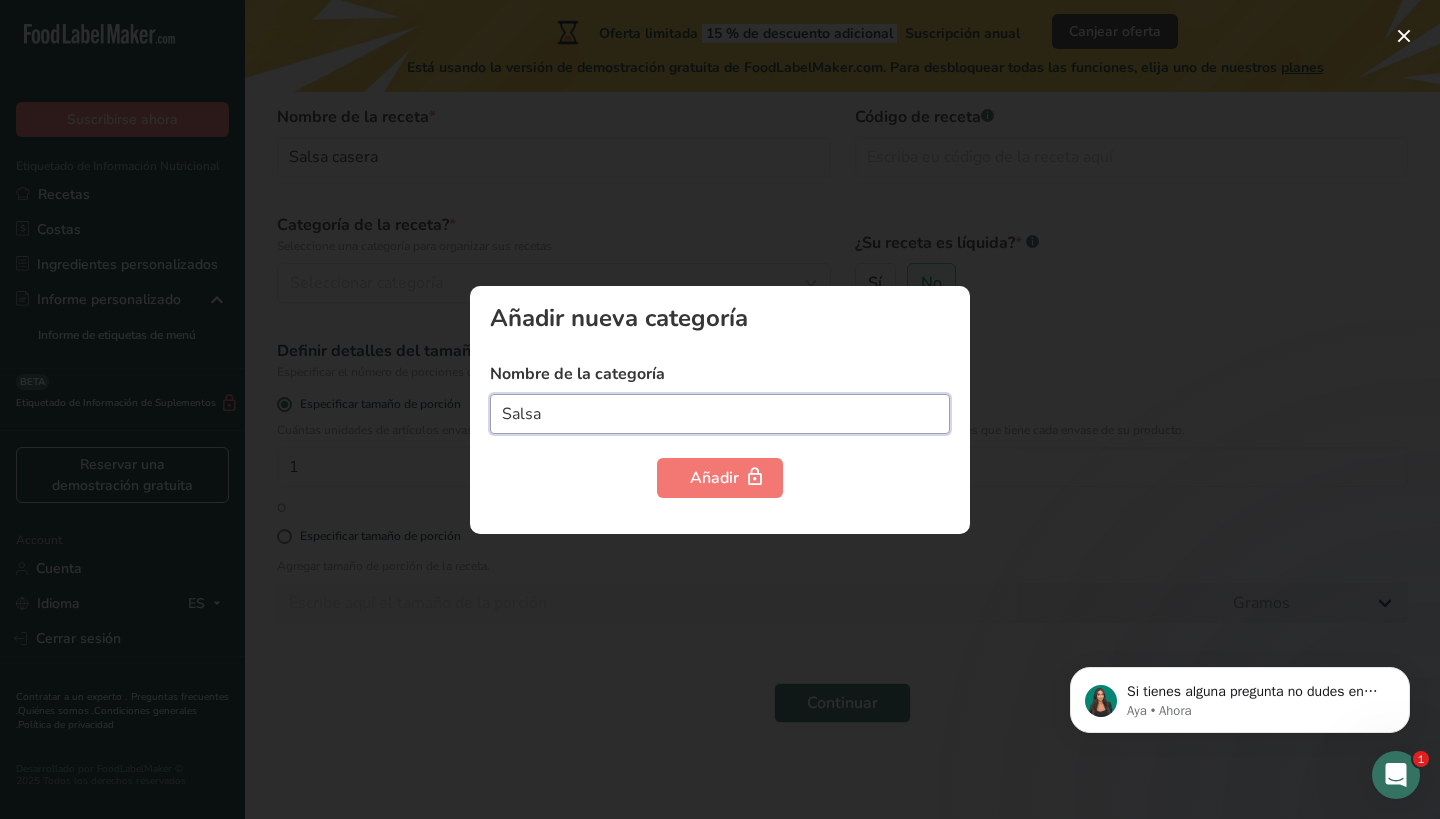 type on "Salsas" 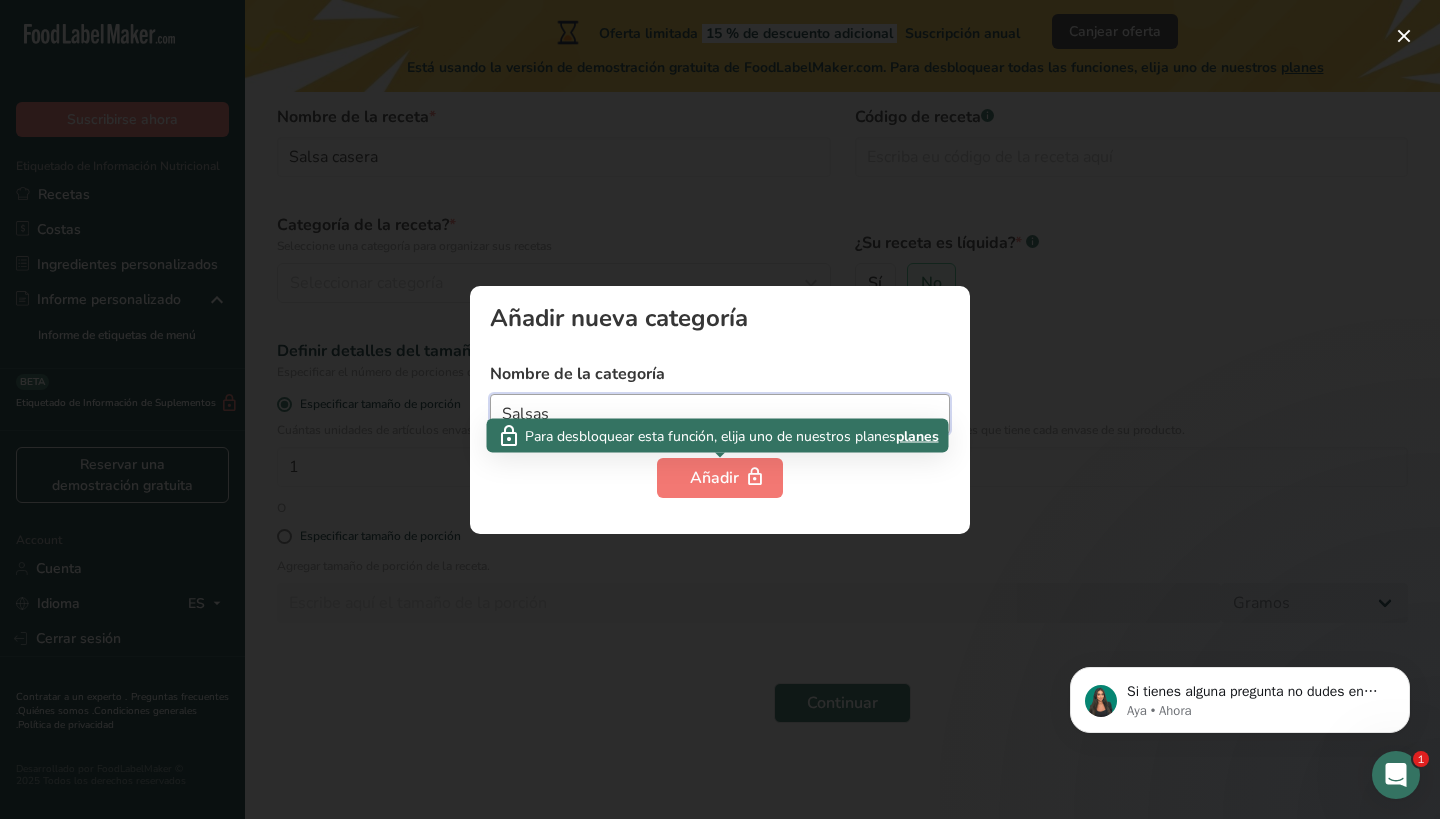 type 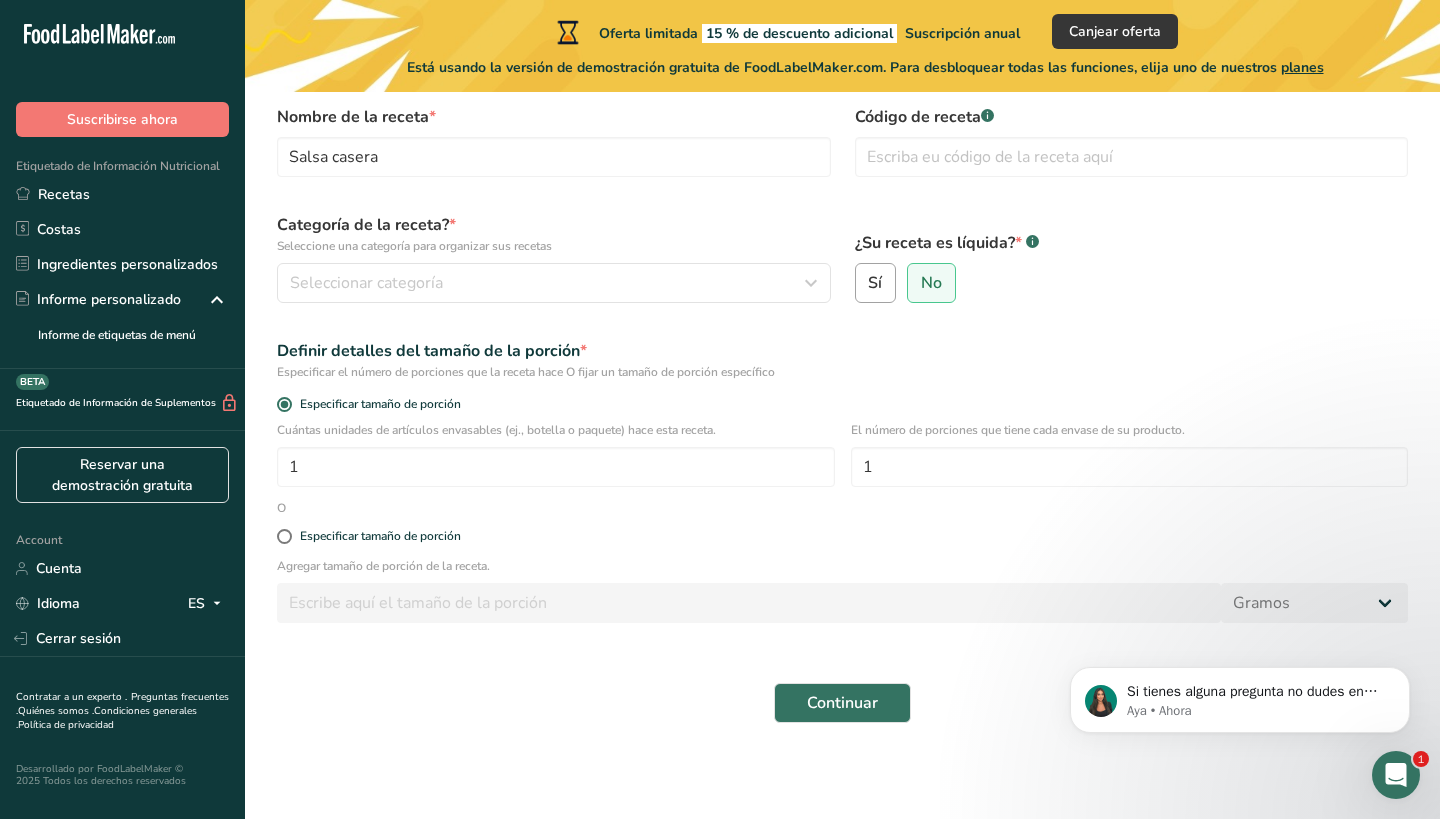click on "Sí" at bounding box center (862, 283) 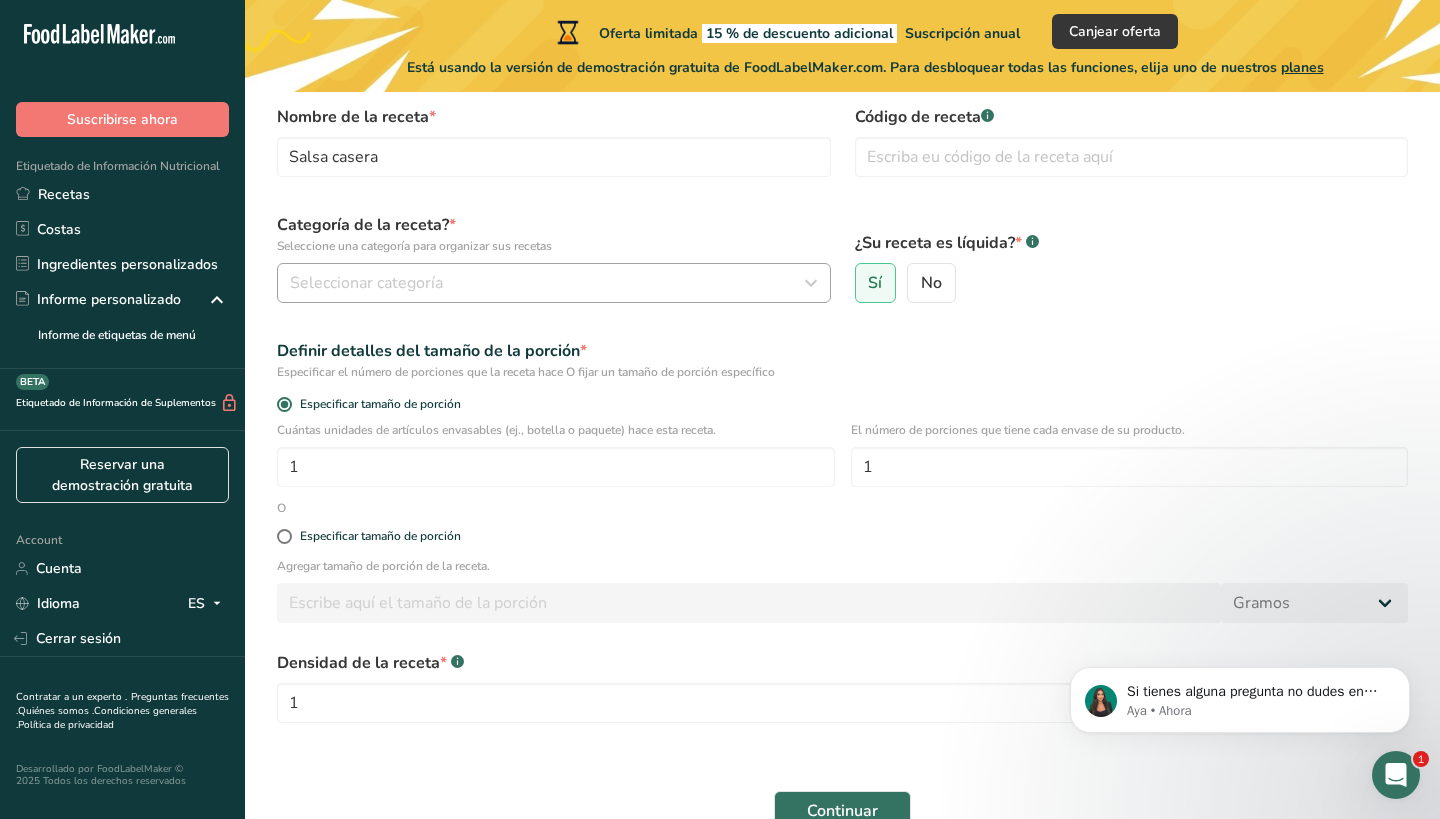 click at bounding box center [811, 283] 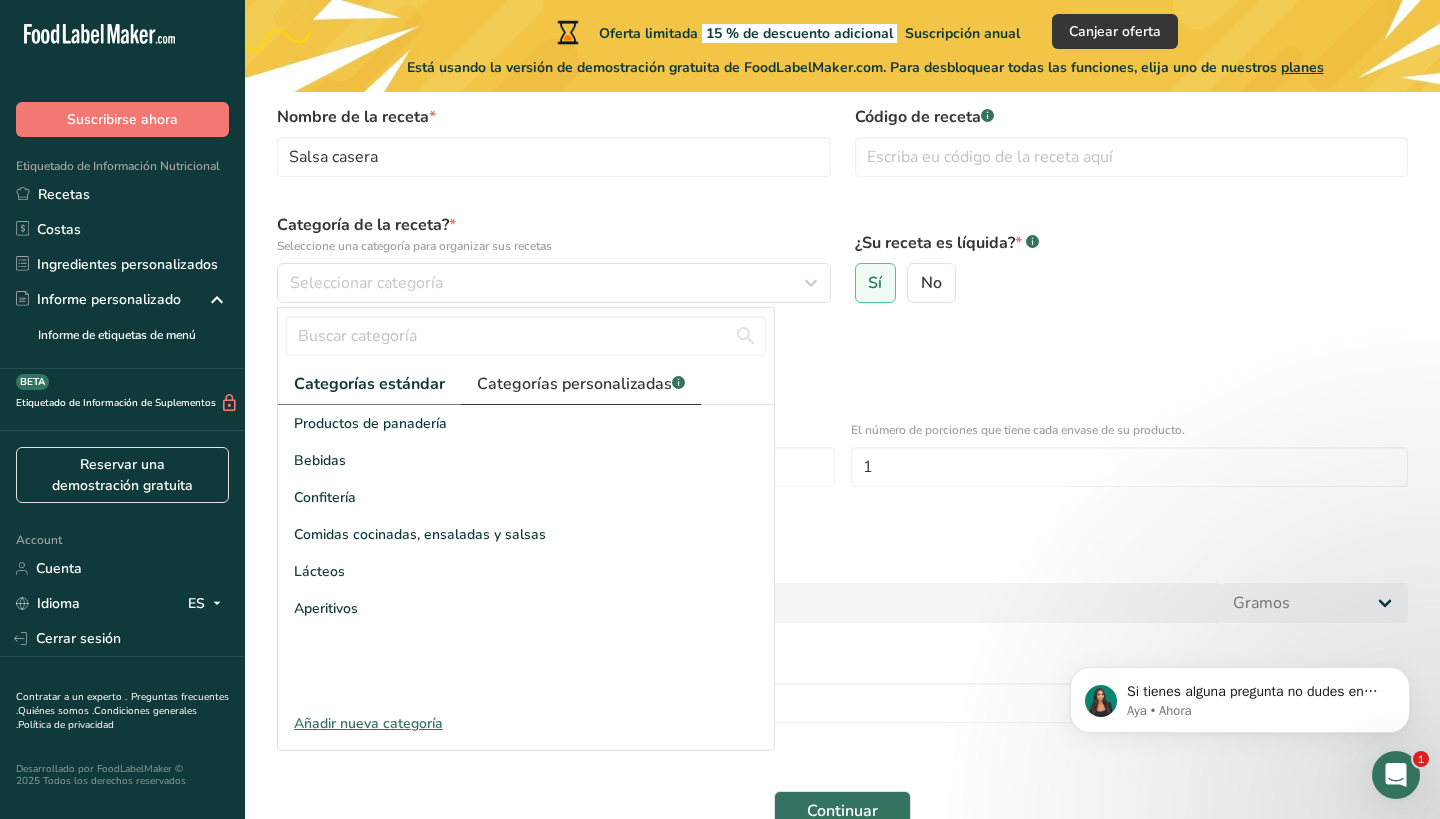 click on "Categorías personalizadas
.a-a{fill:#347362;}.b-a{fill:#fff;}" at bounding box center (581, 384) 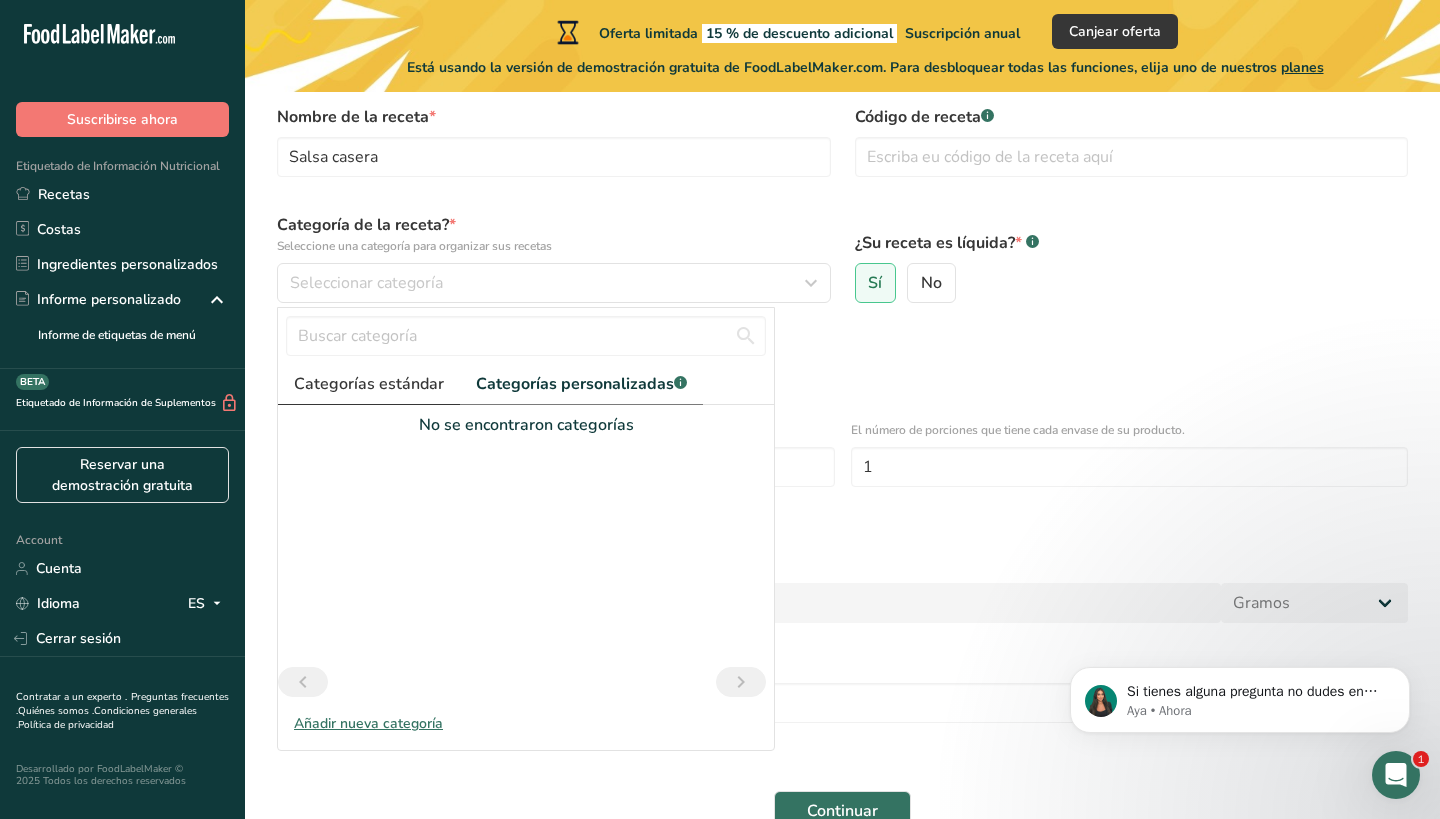 click on "Categorías estándar" at bounding box center (369, 384) 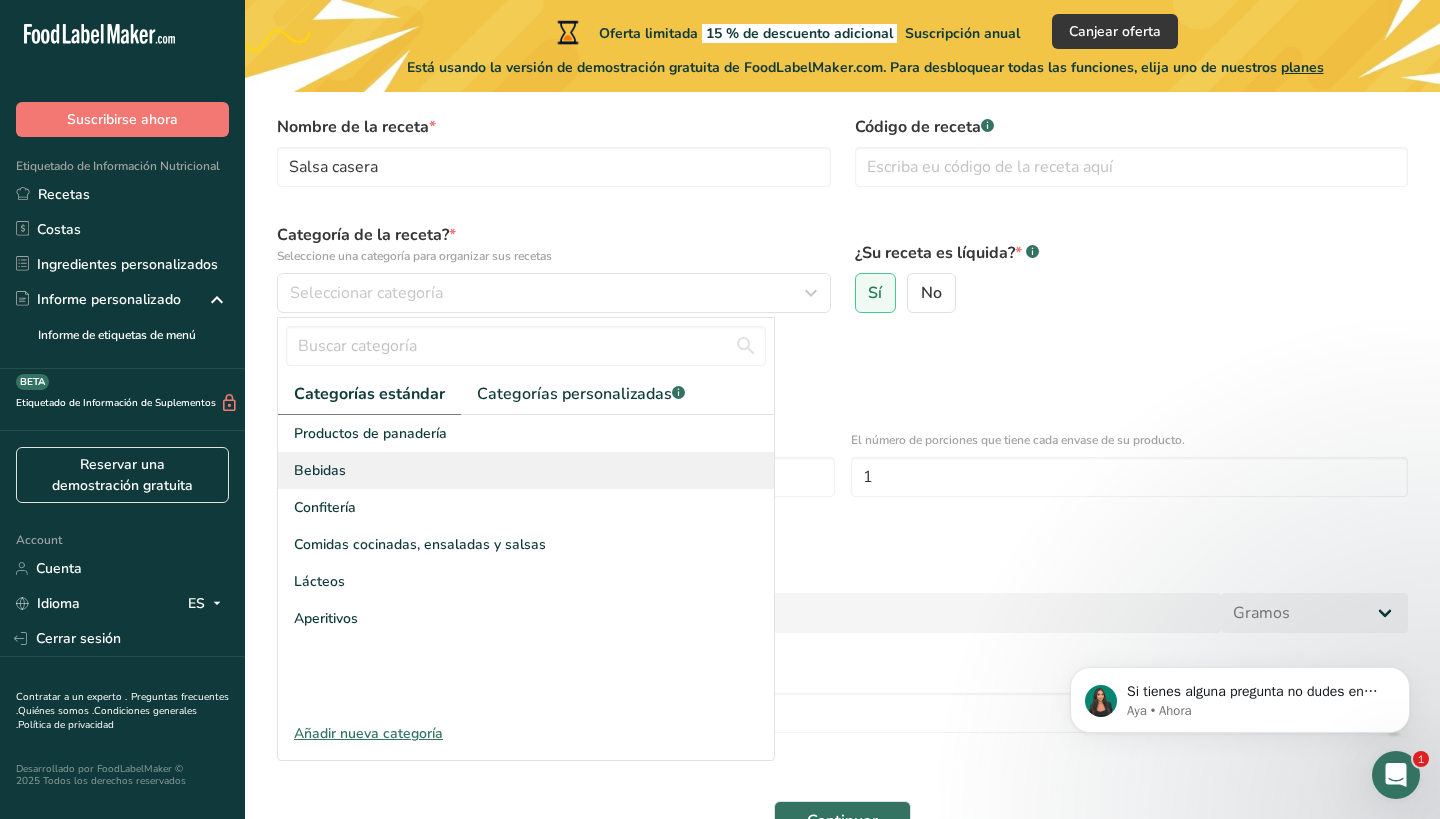 scroll, scrollTop: 81, scrollLeft: 0, axis: vertical 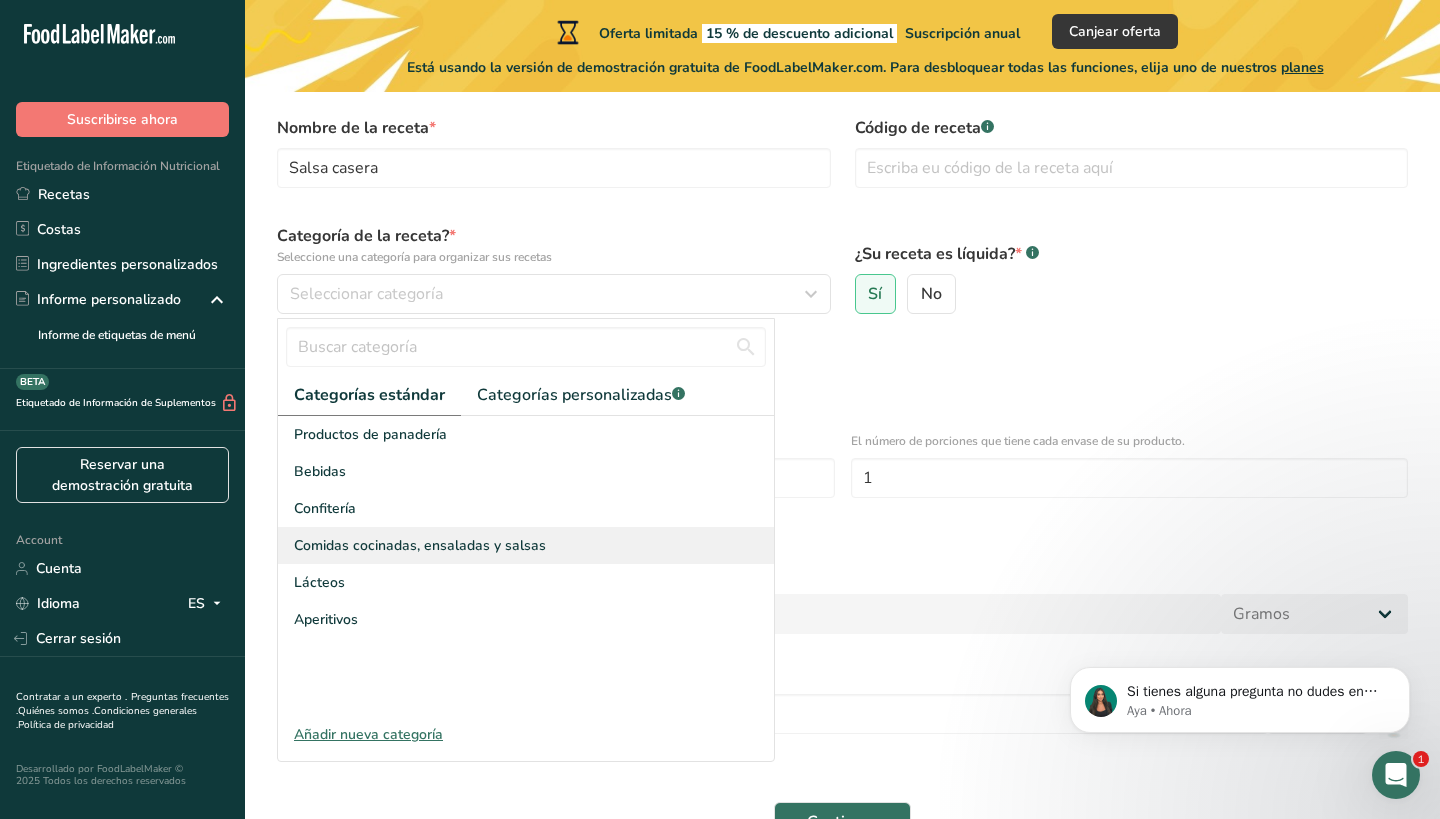 click on "Comidas cocinadas, ensaladas y salsas" at bounding box center [420, 545] 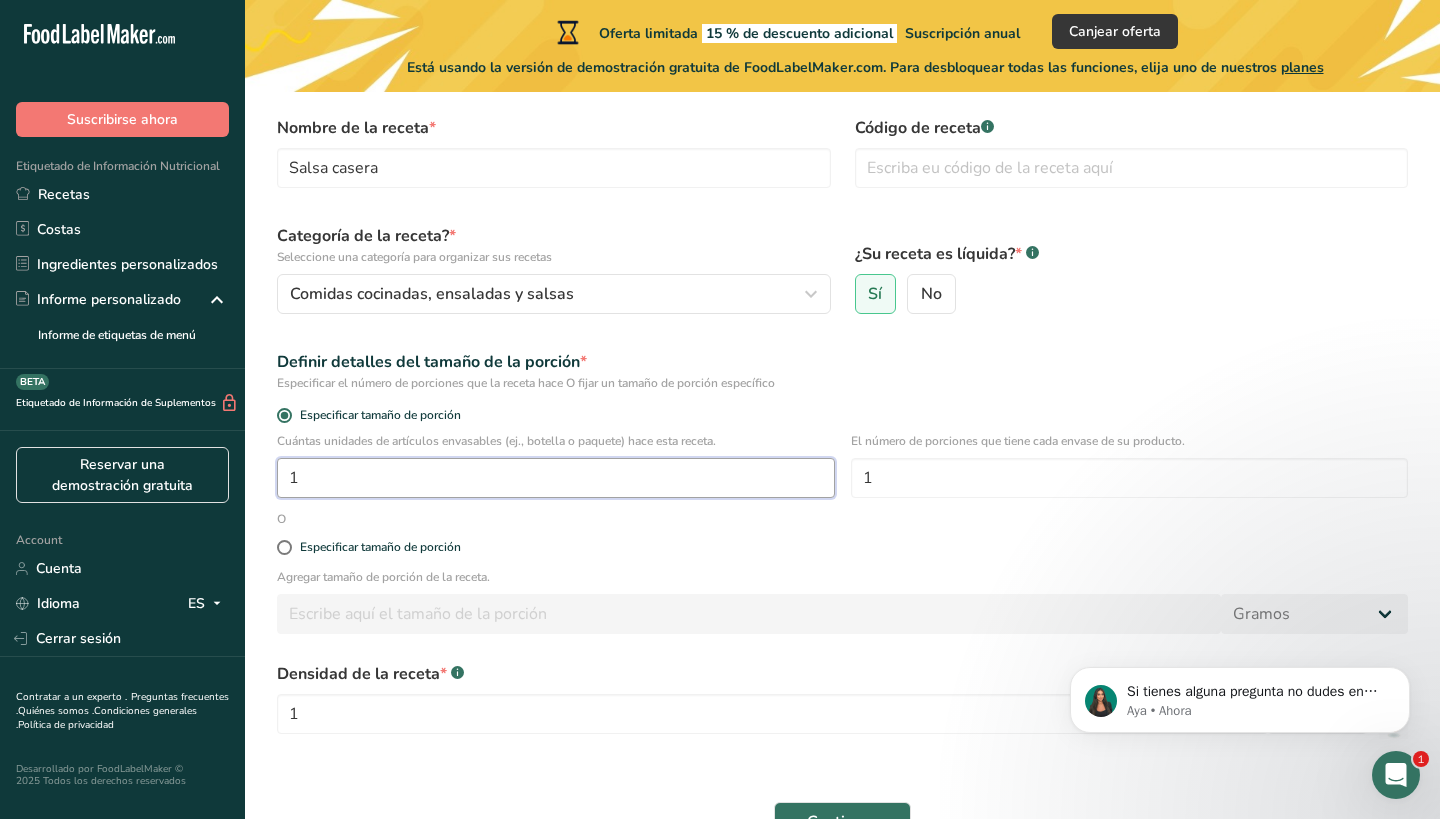 click on "1" at bounding box center (556, 478) 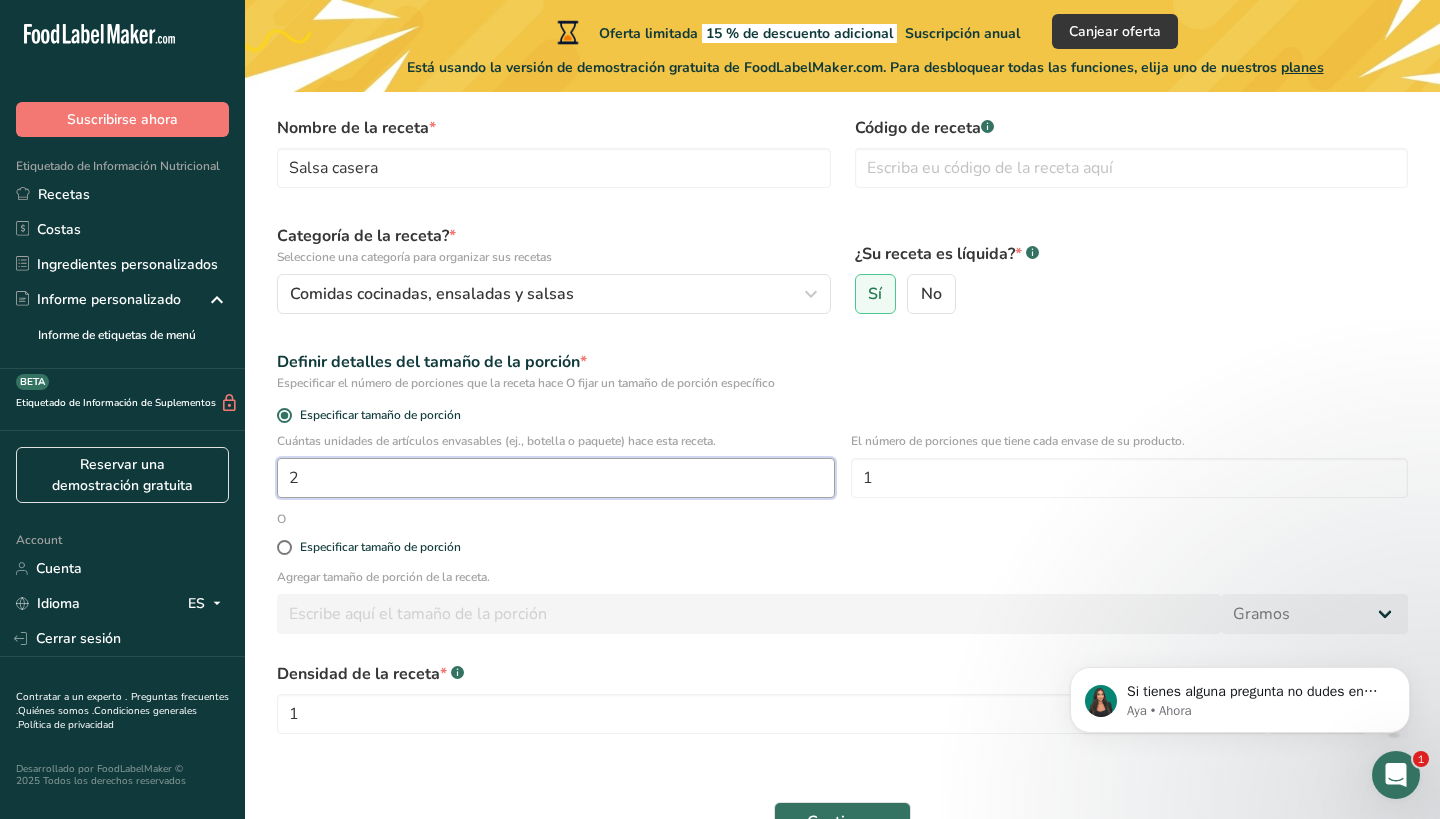 type on "1" 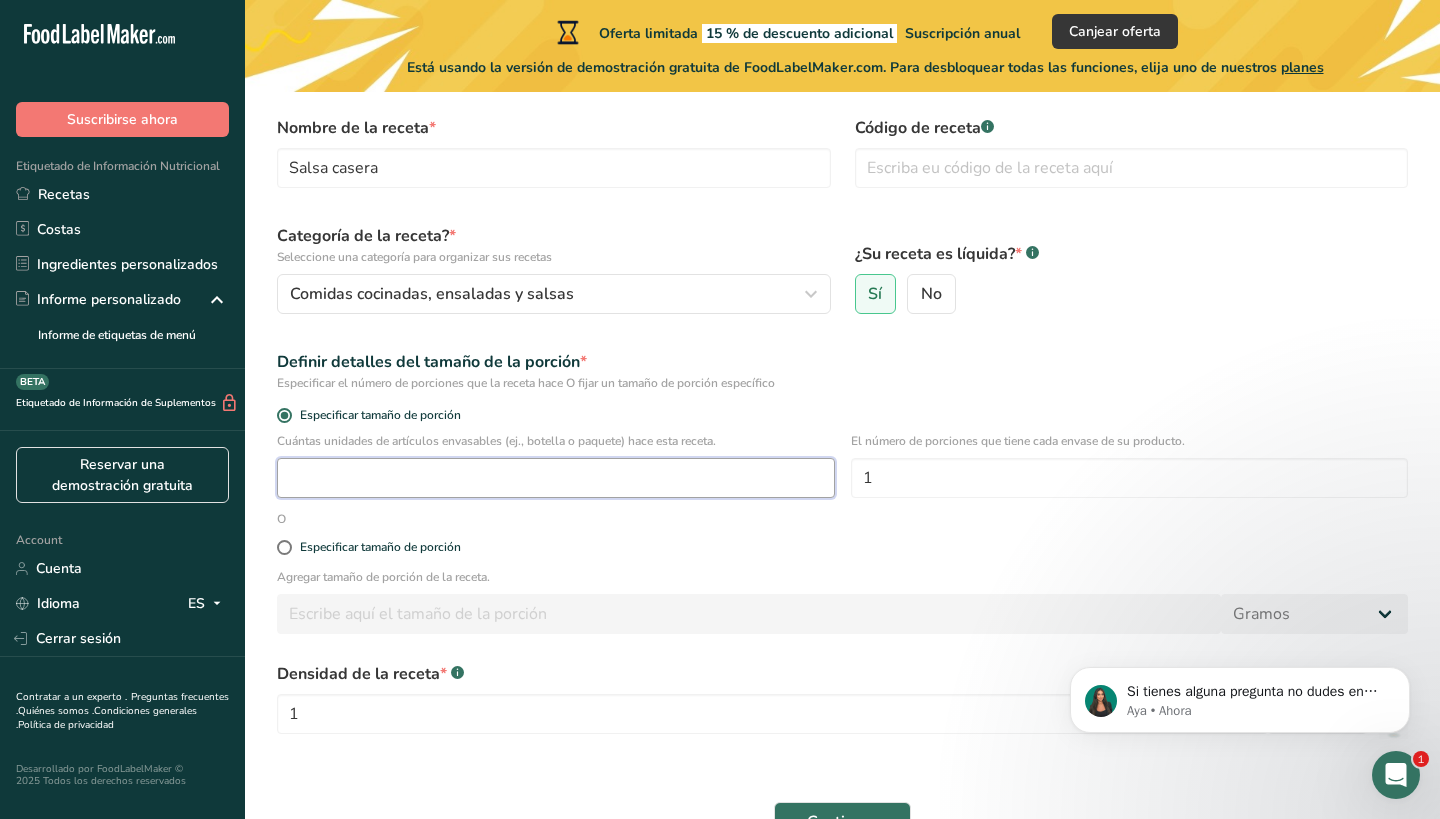 type on "1" 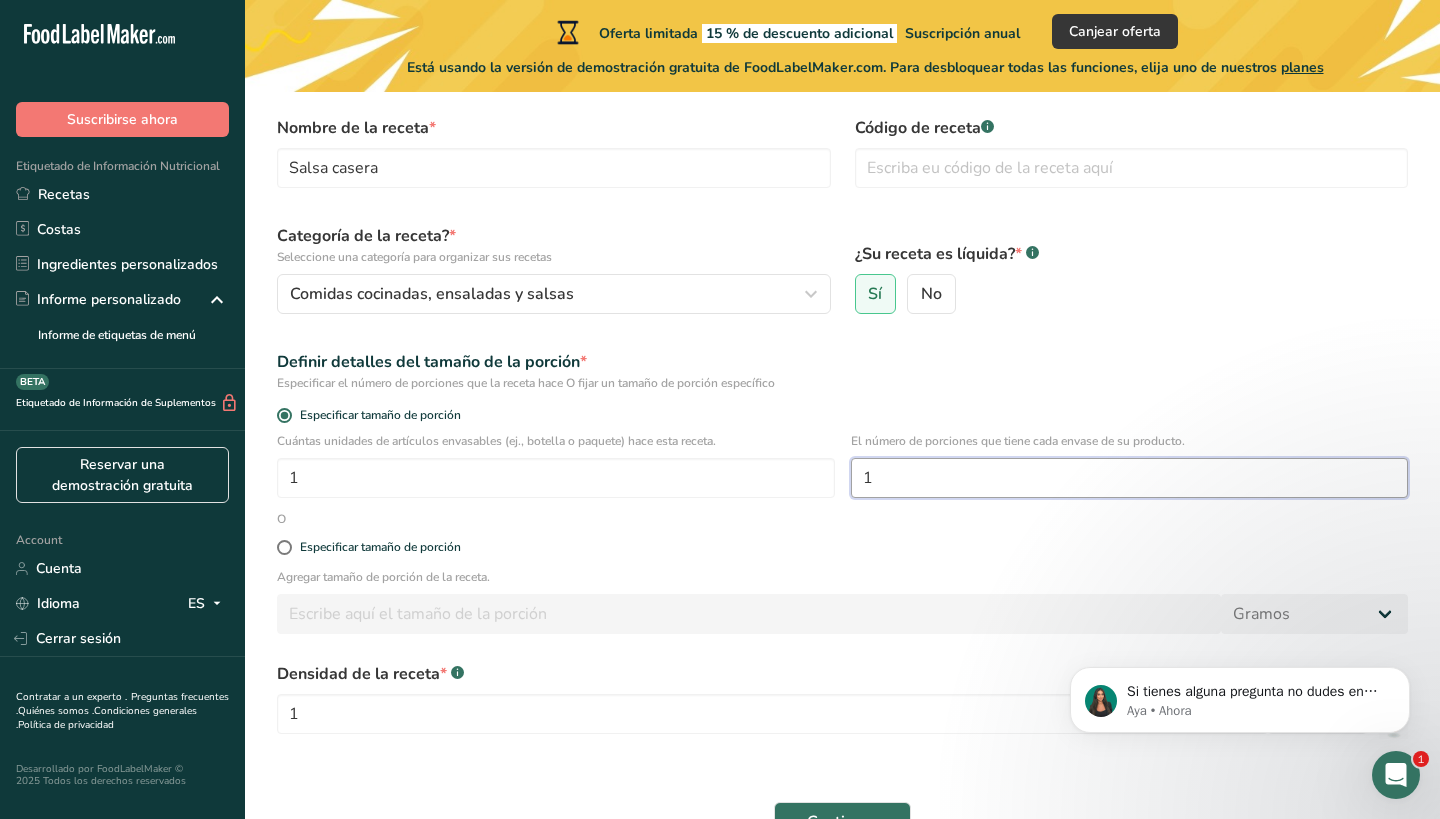 click on "1" at bounding box center (1130, 478) 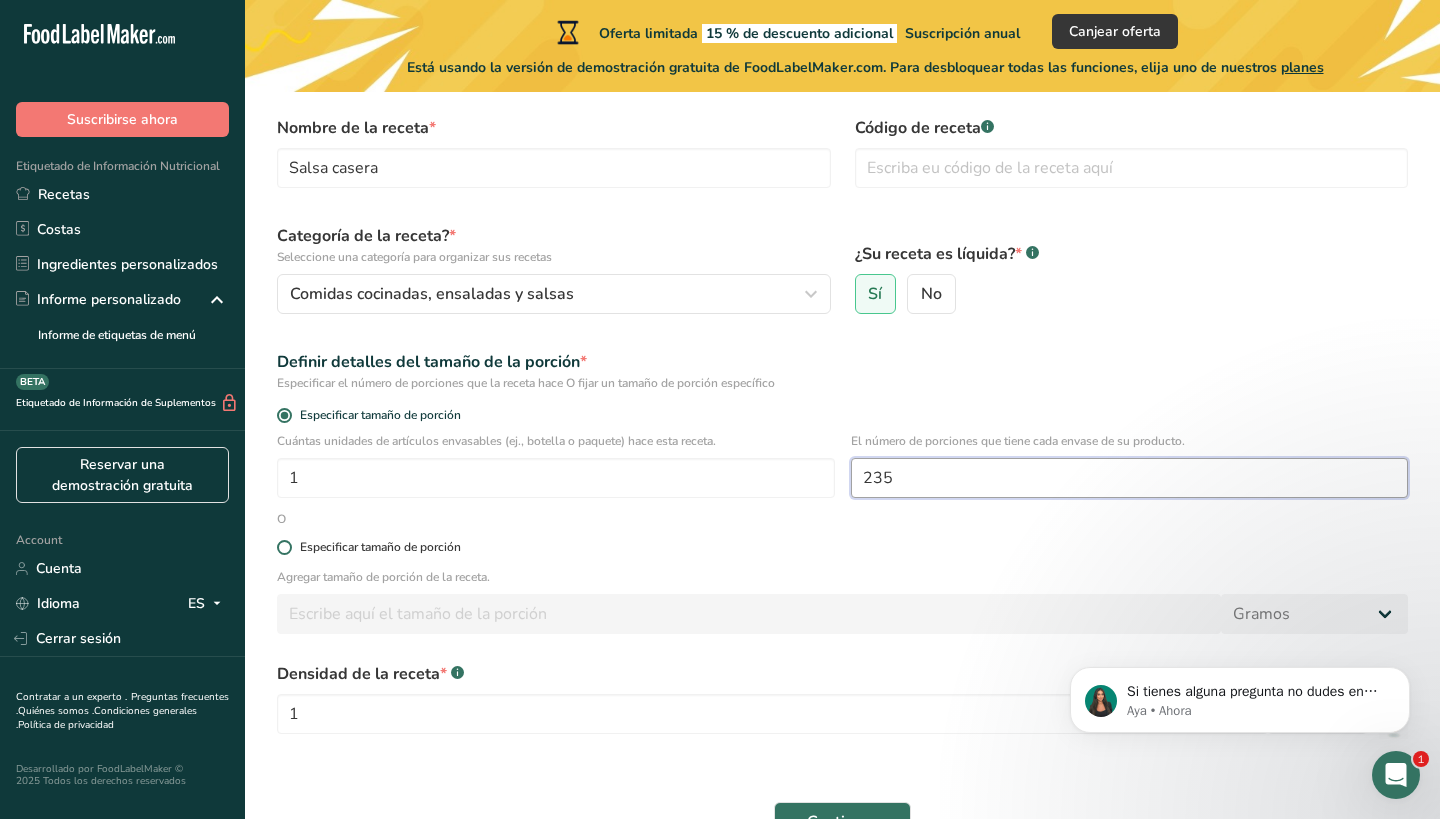 type on "235" 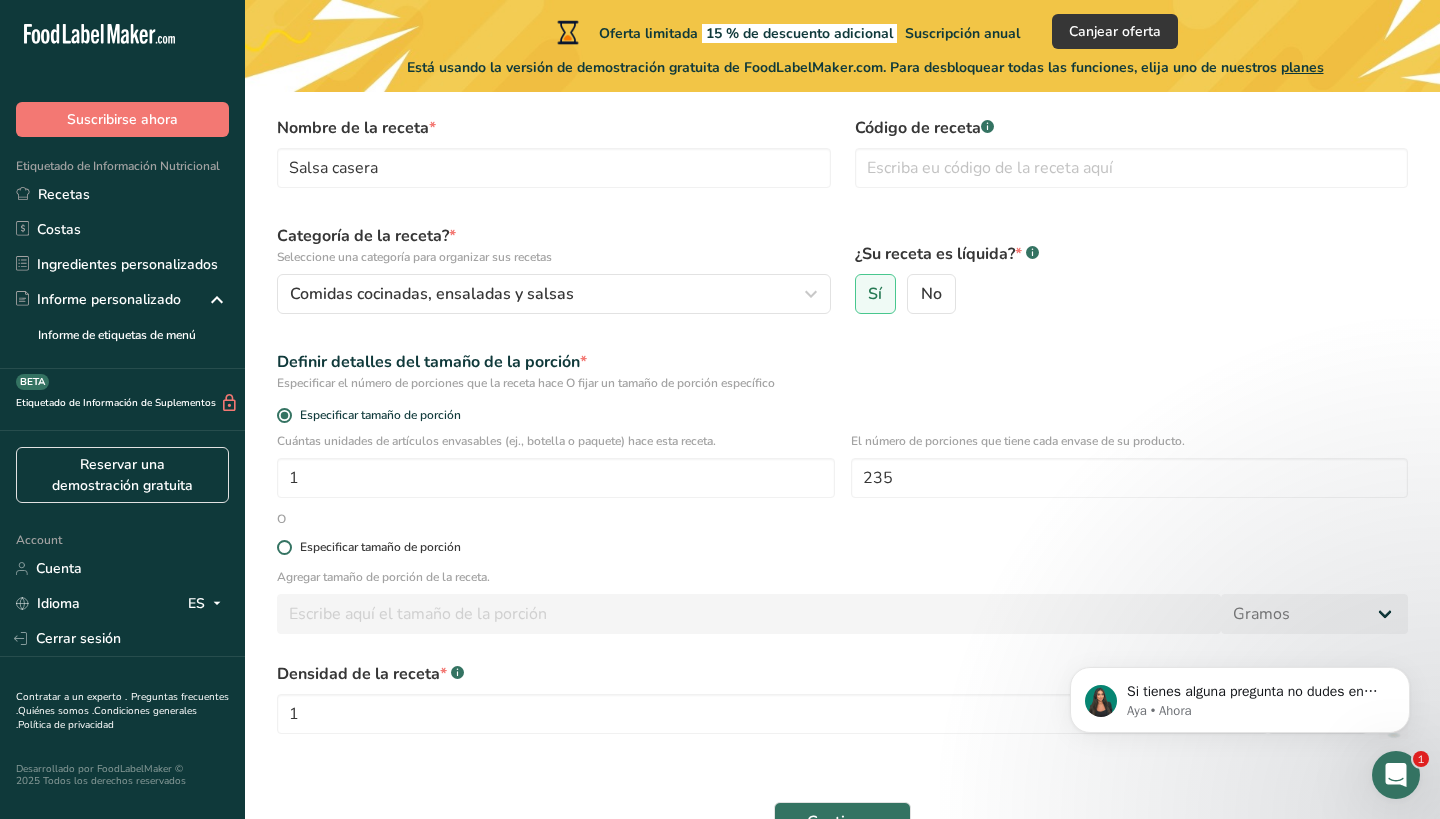 click on "Especificar tamaño de porción" at bounding box center (842, 547) 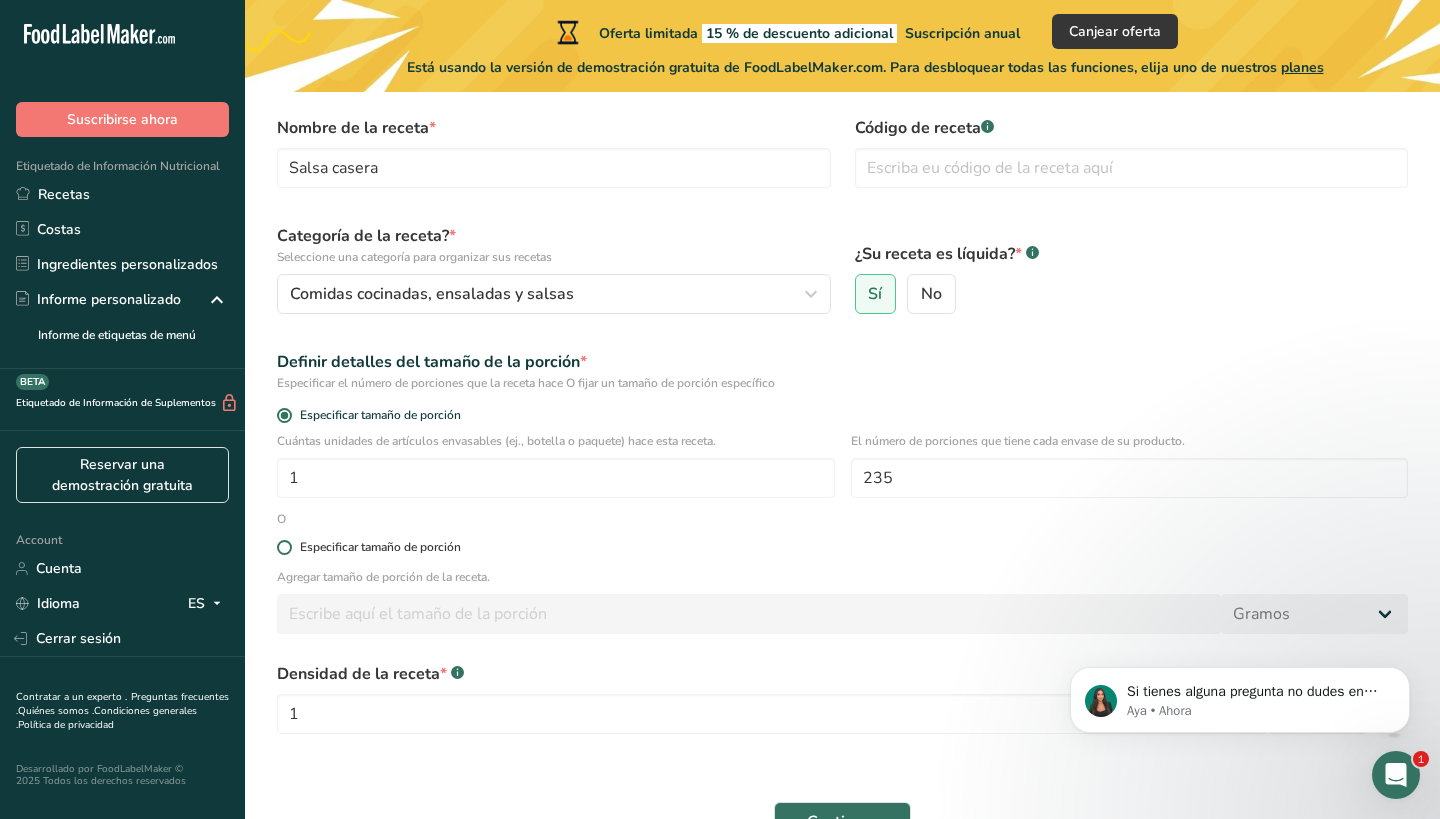 click on "Especificar tamaño de porción" at bounding box center [283, 547] 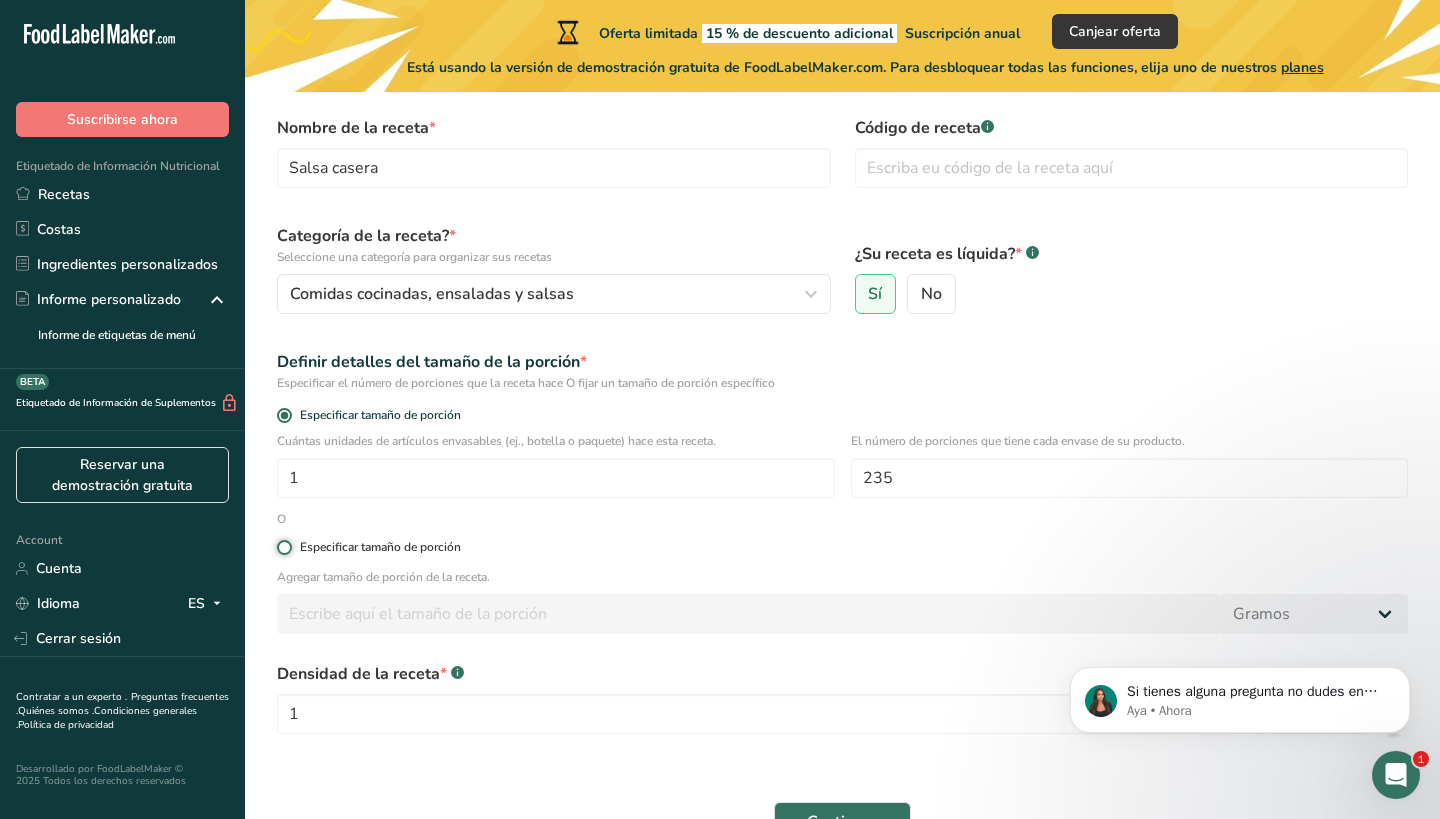 radio on "true" 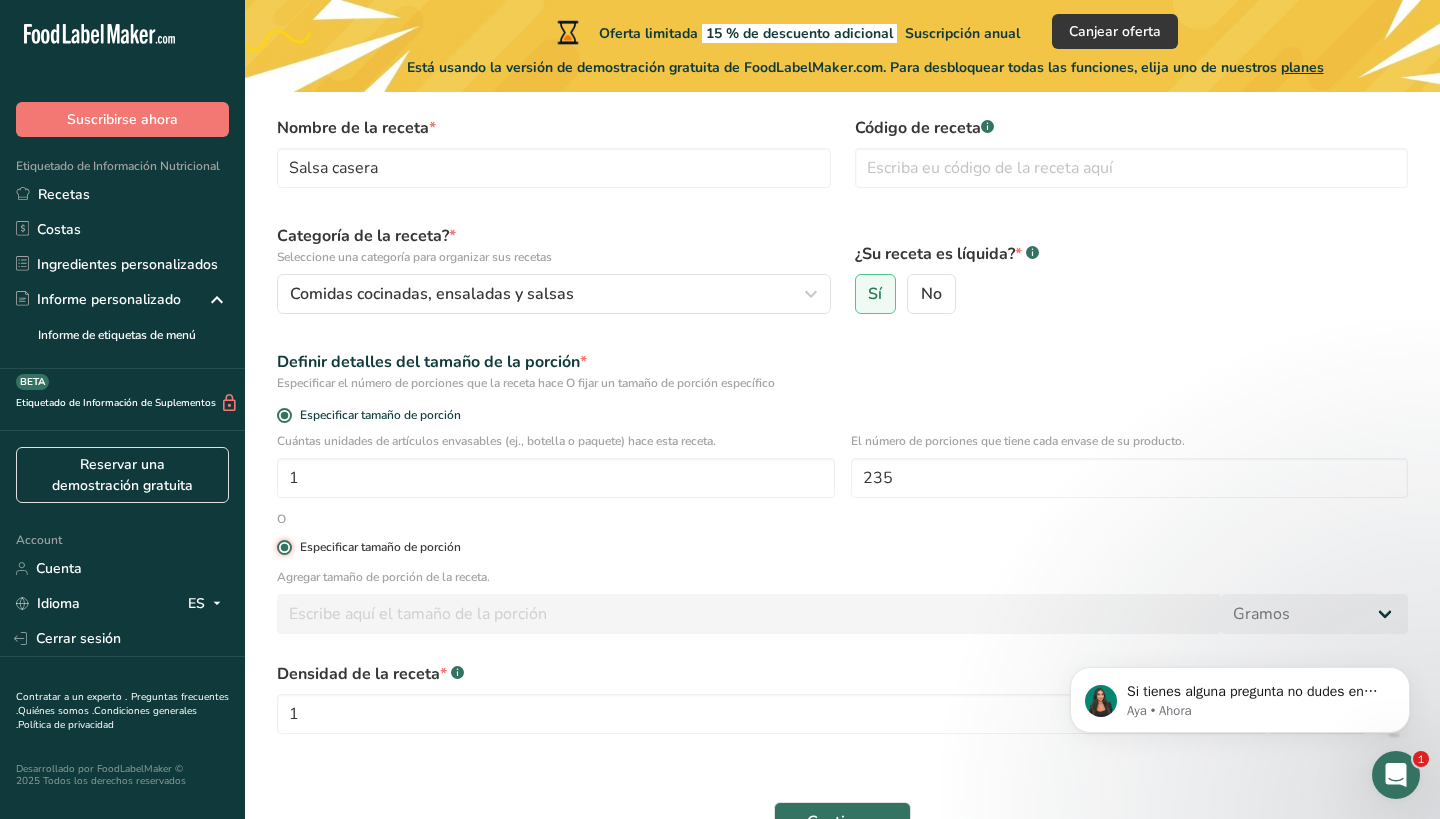 radio on "false" 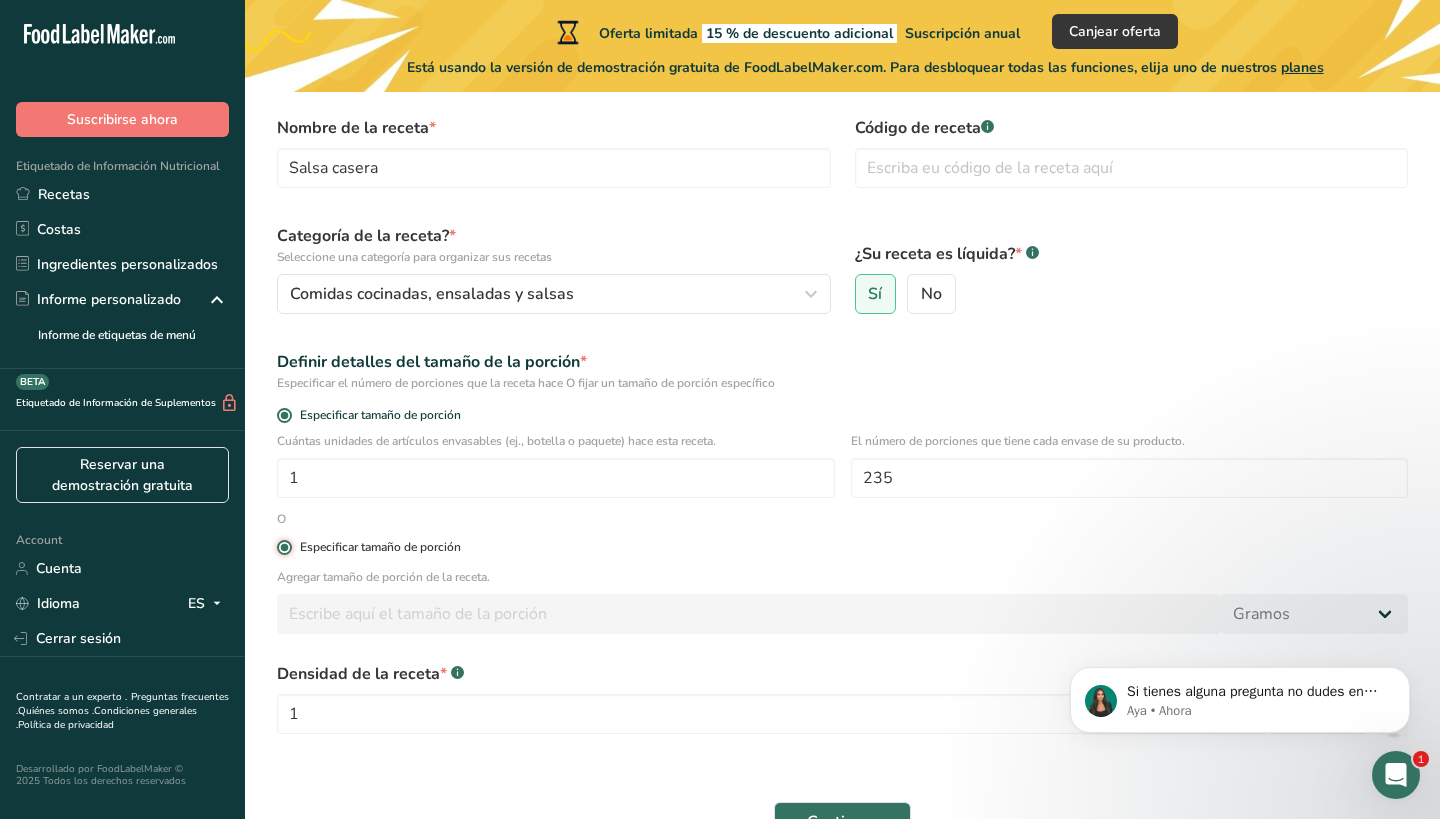 type 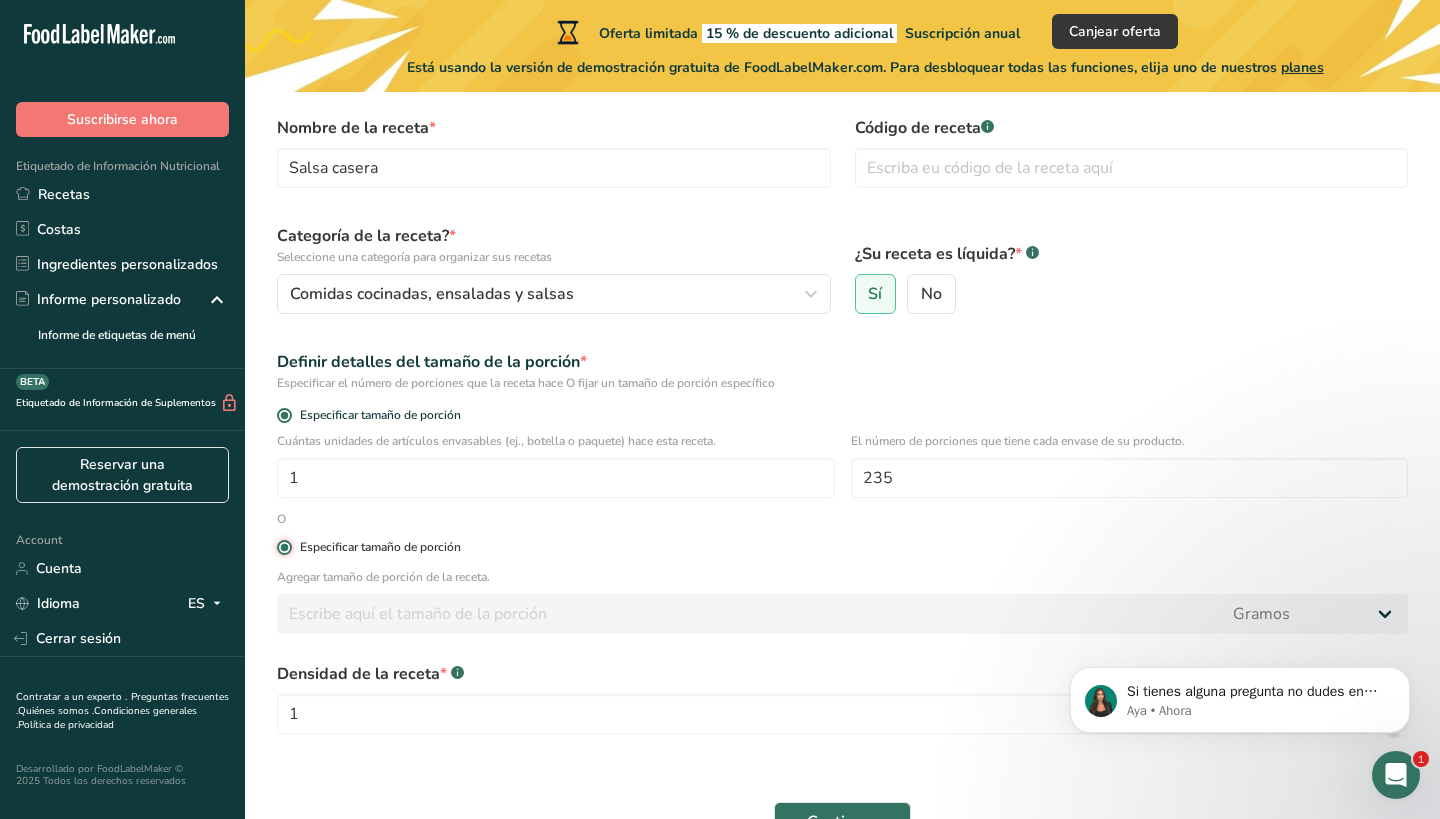 type 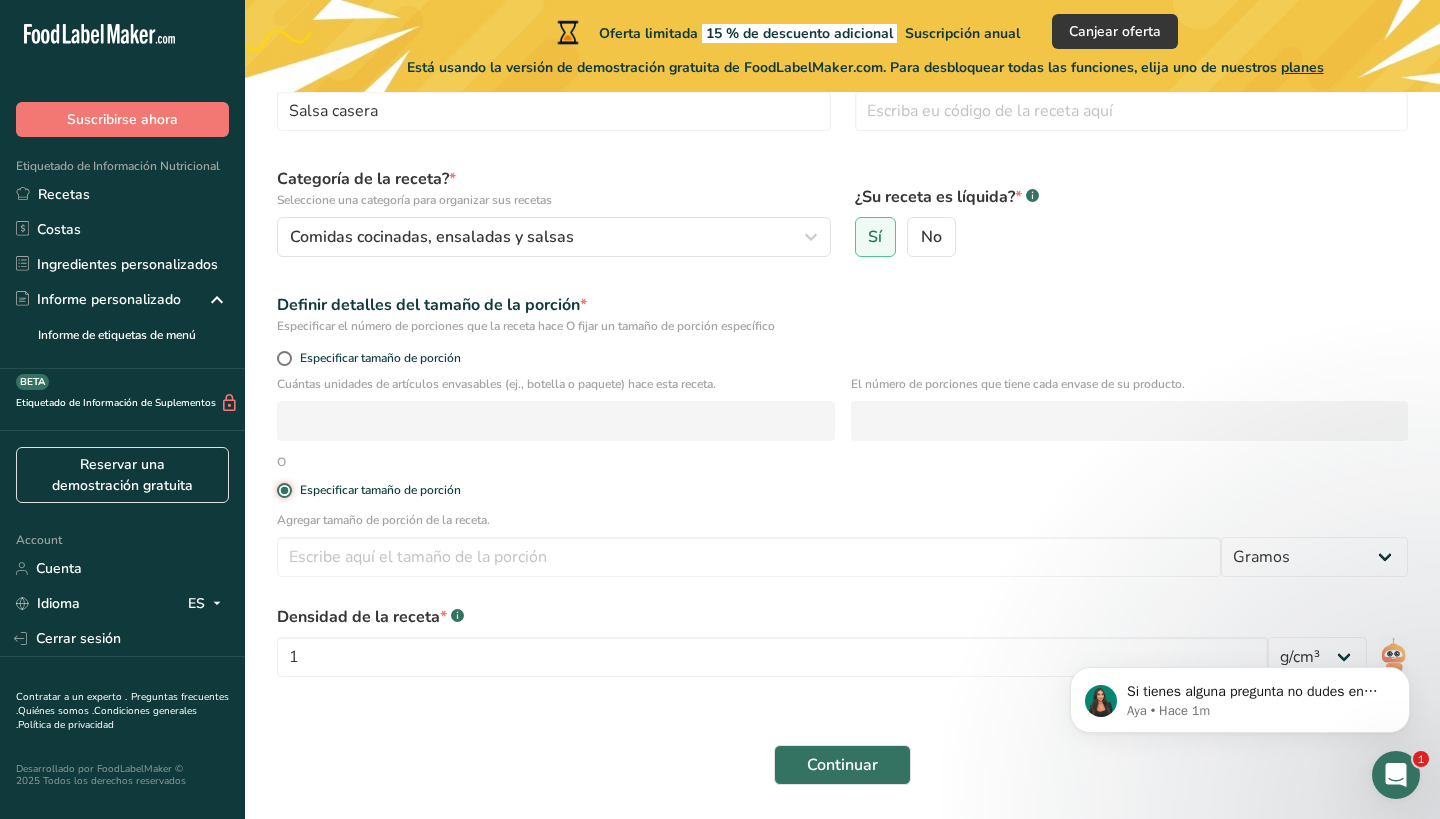 scroll, scrollTop: 142, scrollLeft: 0, axis: vertical 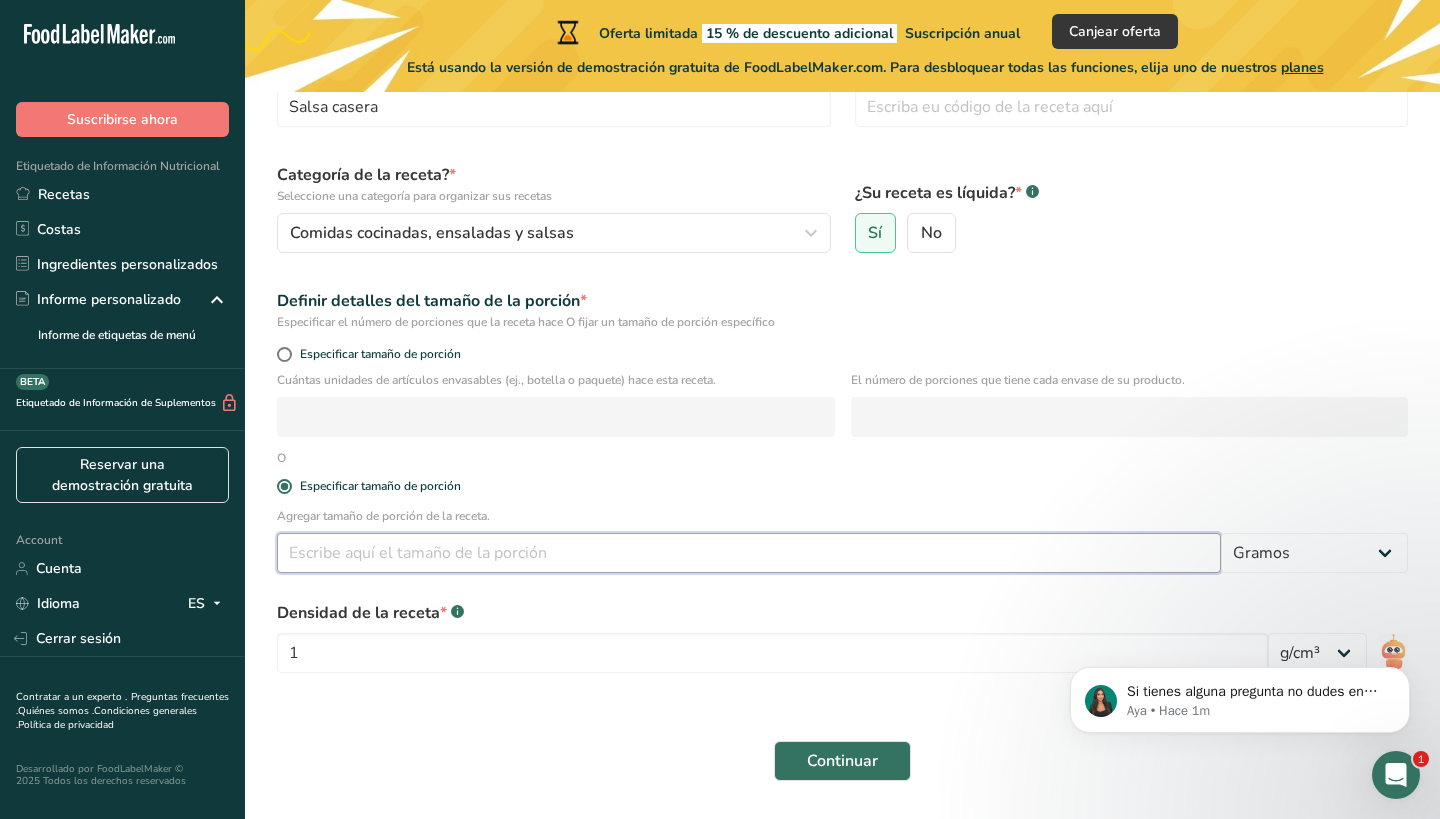 click at bounding box center (749, 553) 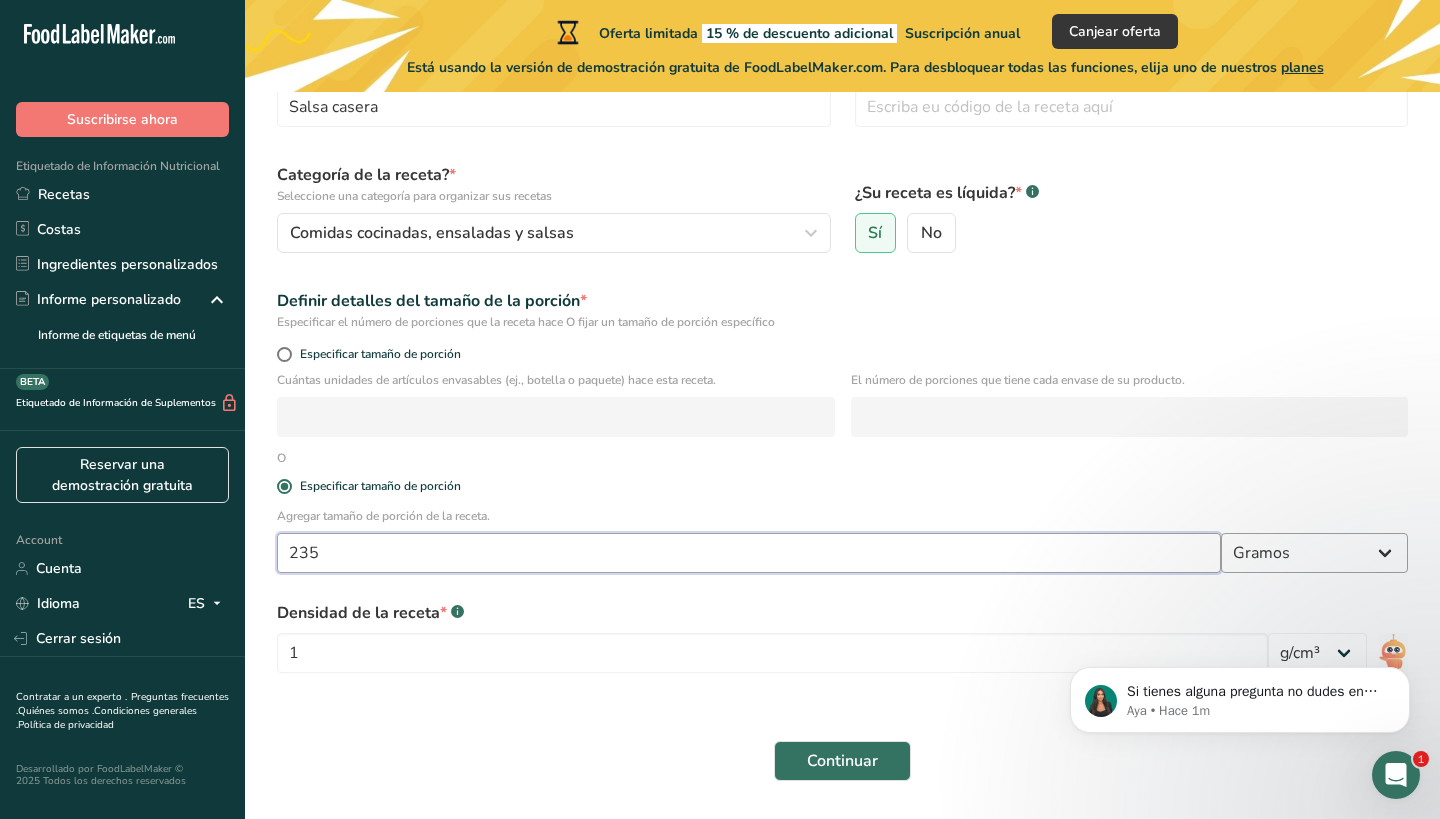 type on "235" 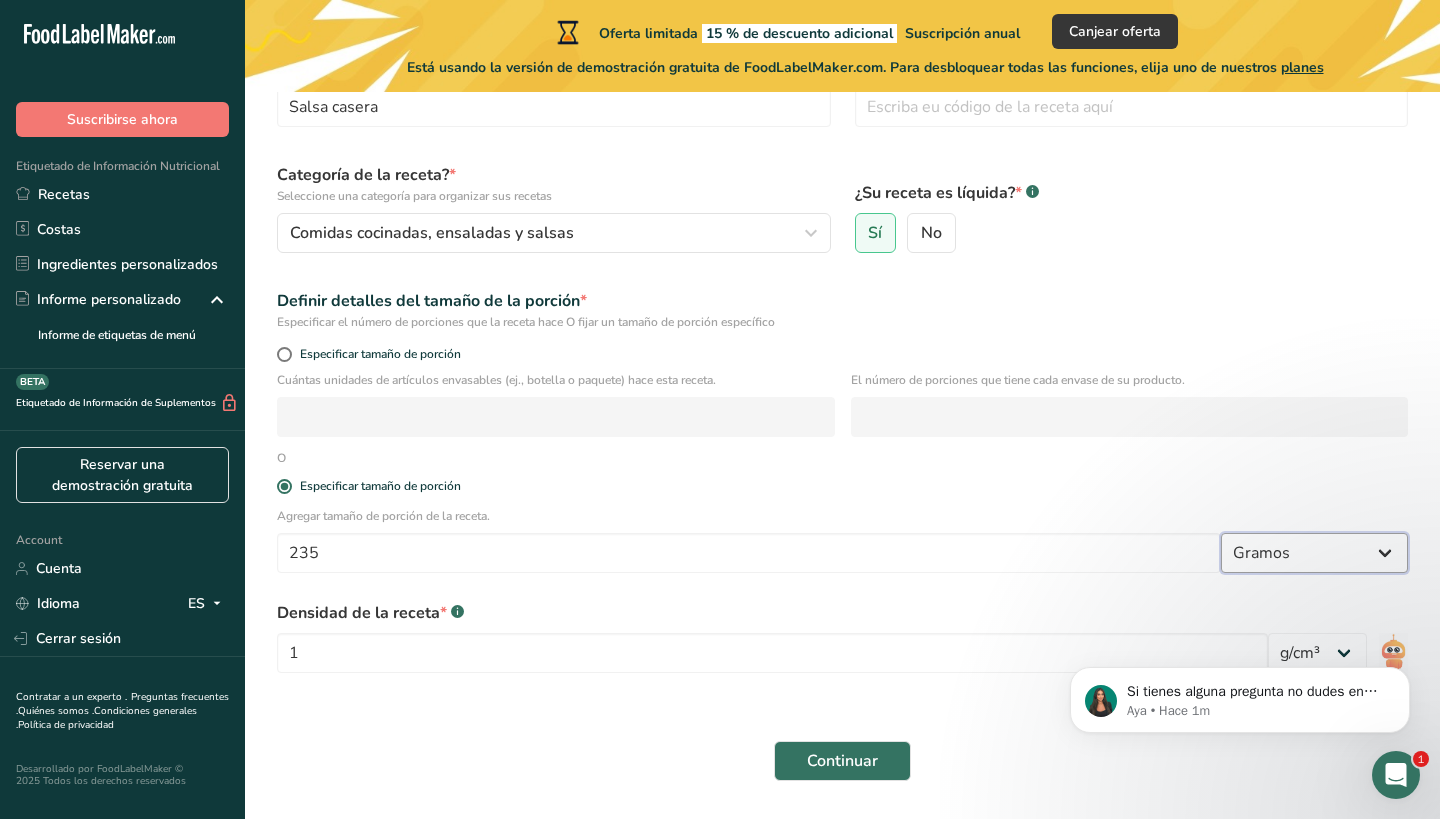 select on "17" 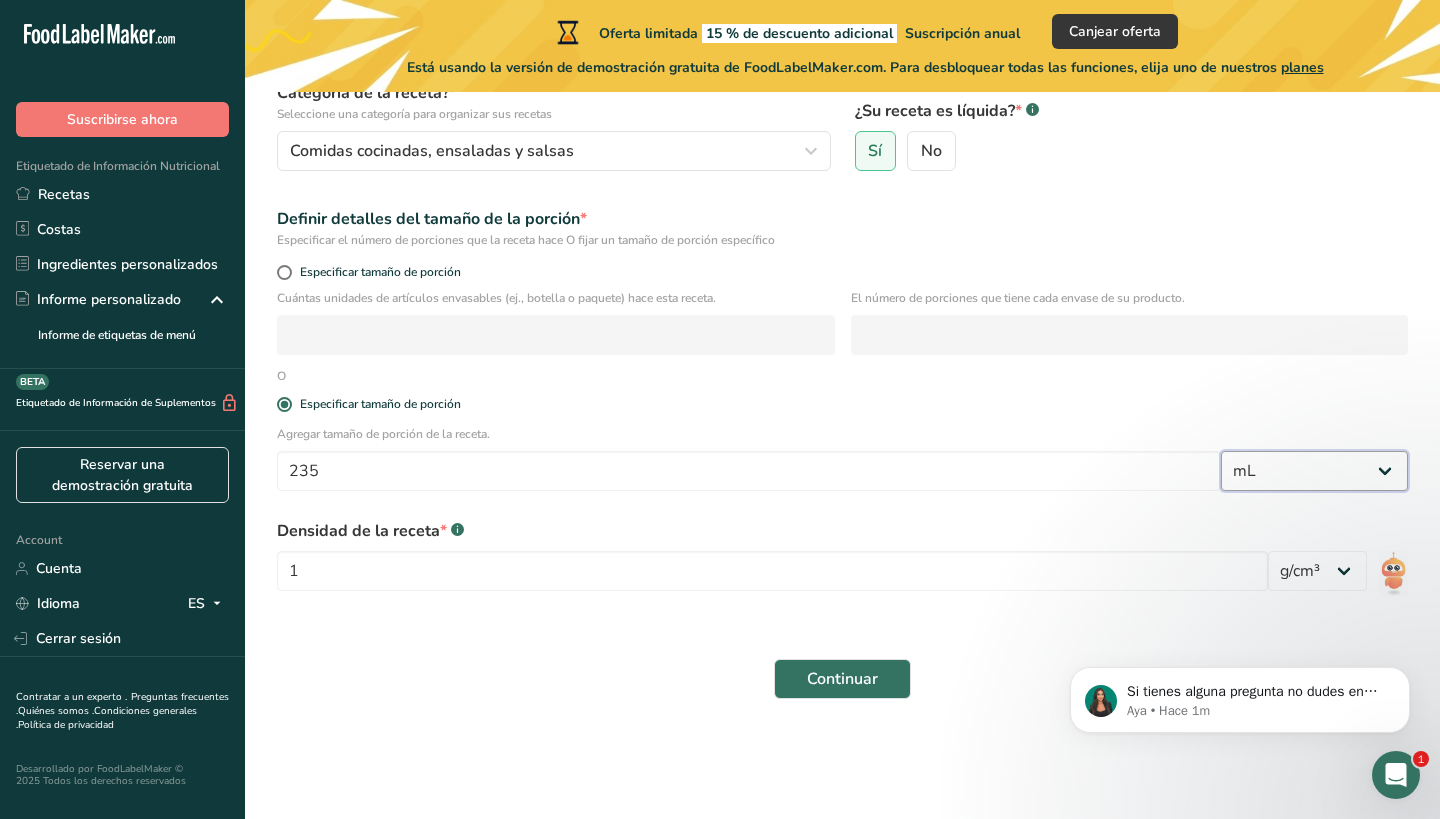 scroll, scrollTop: 224, scrollLeft: 0, axis: vertical 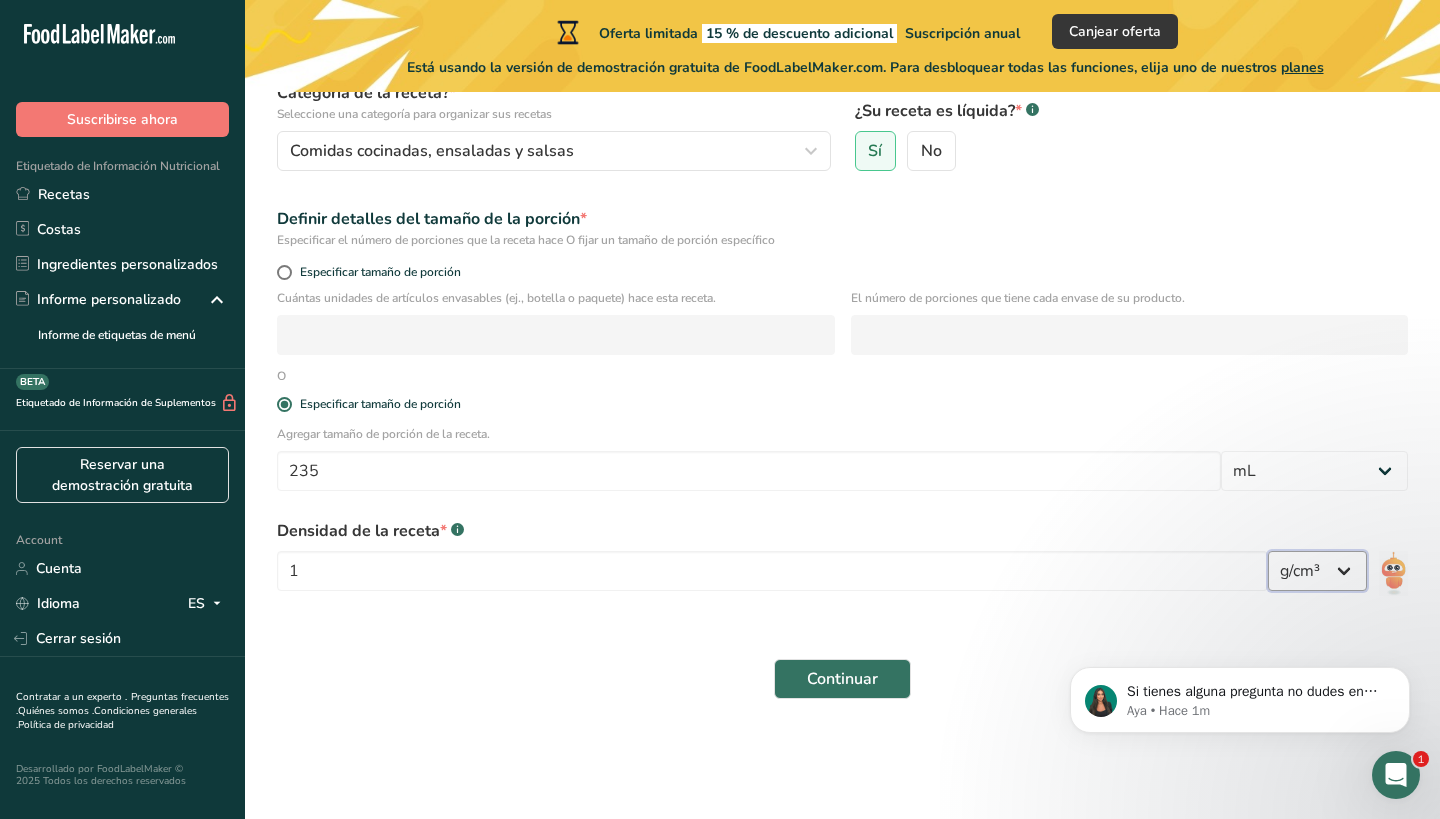 click on "lb/pie³
g/cm³" at bounding box center [1317, 571] 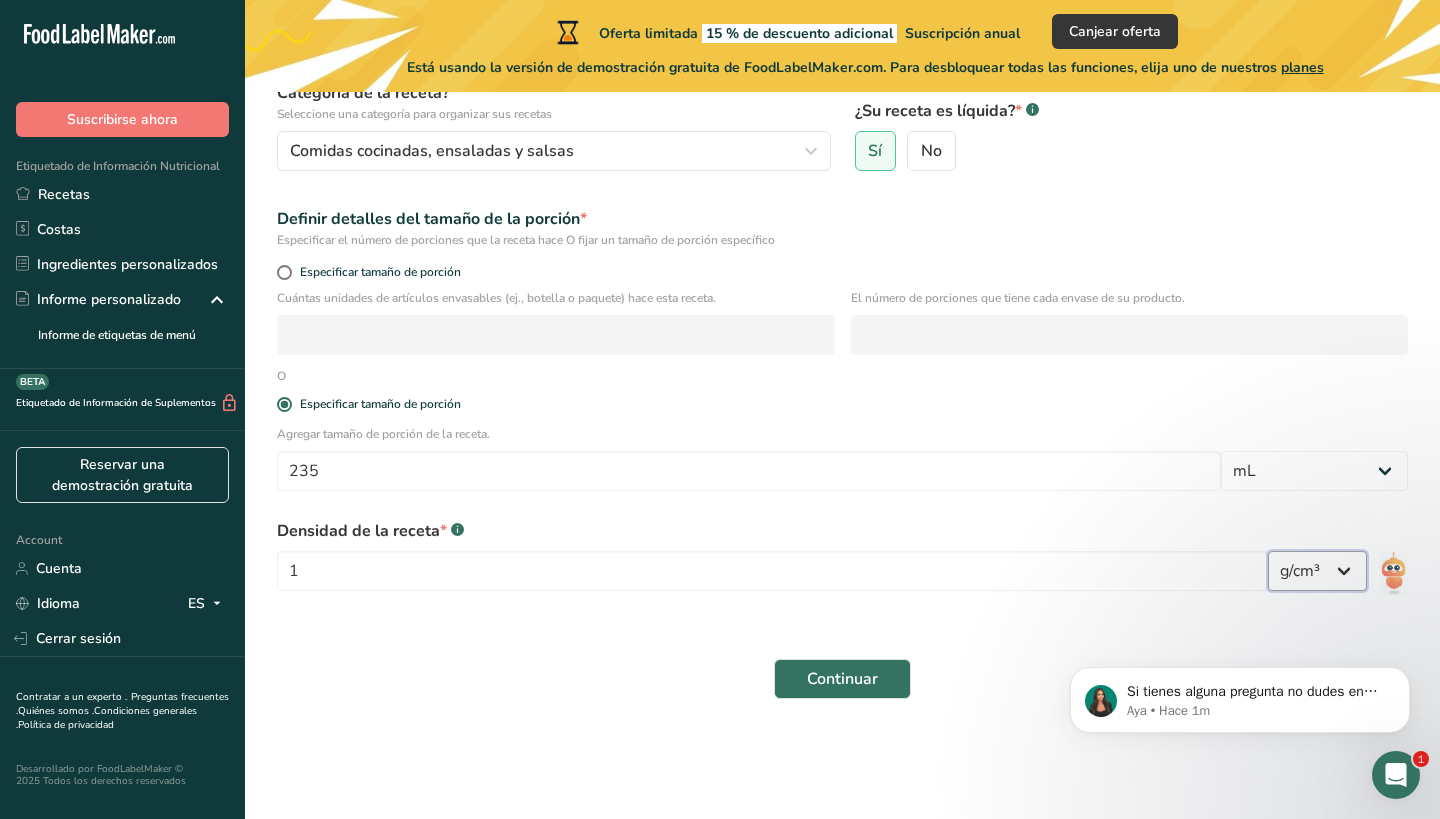 click on "lb/pie³
g/cm³" at bounding box center [1317, 571] 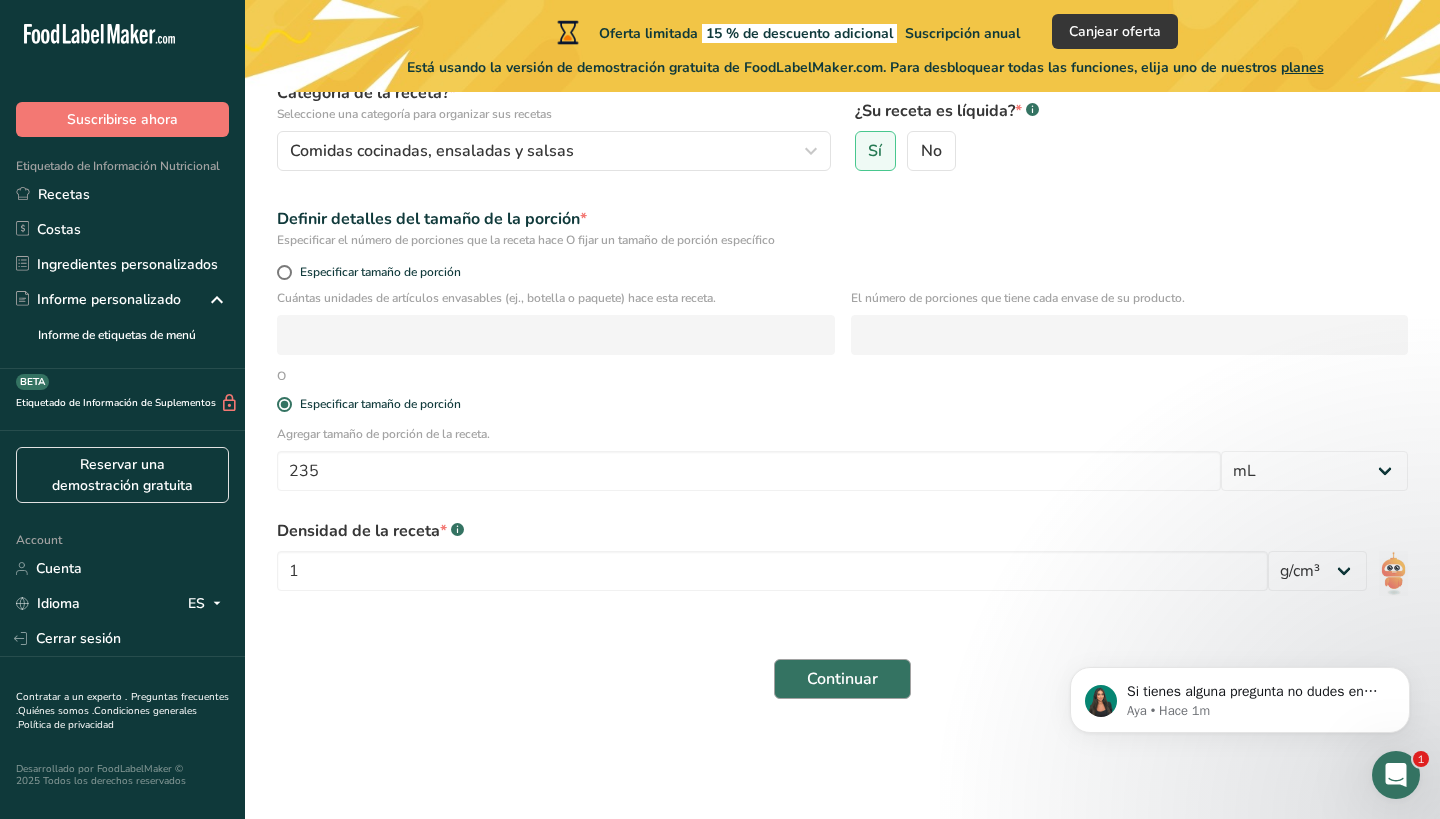 click on "Continuar" at bounding box center (842, 679) 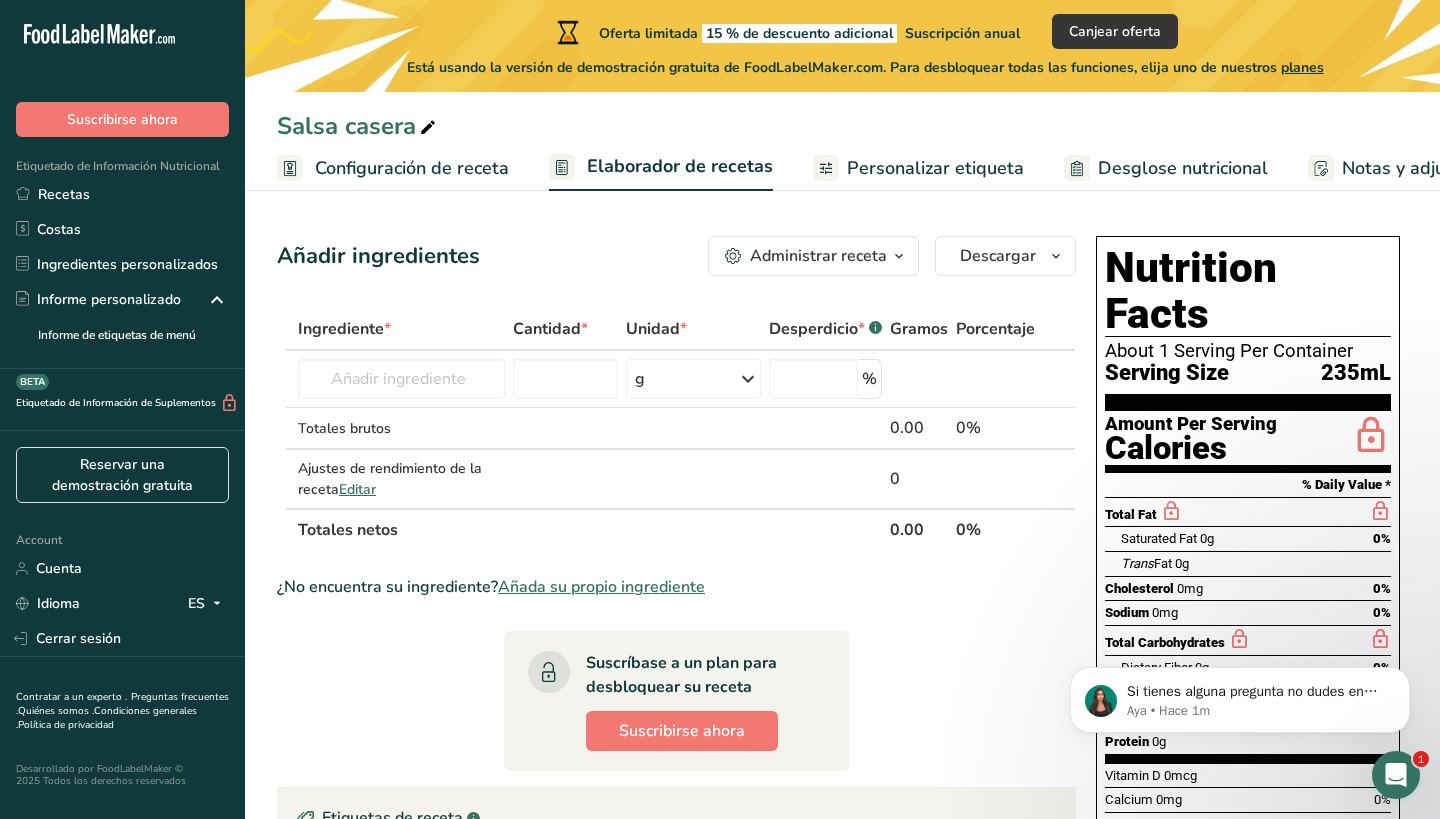 scroll, scrollTop: 0, scrollLeft: 0, axis: both 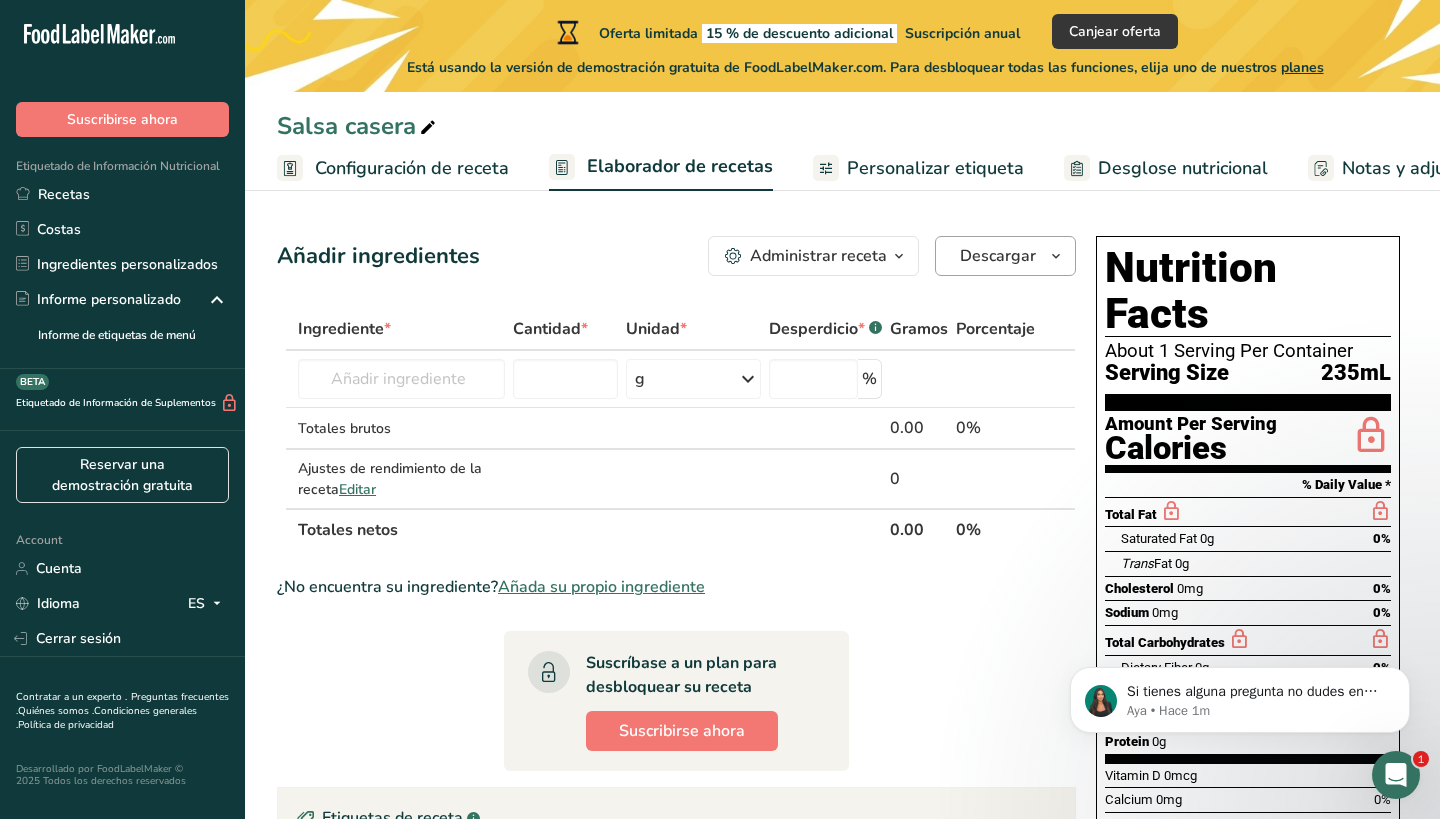 click on "Descargar" at bounding box center (998, 256) 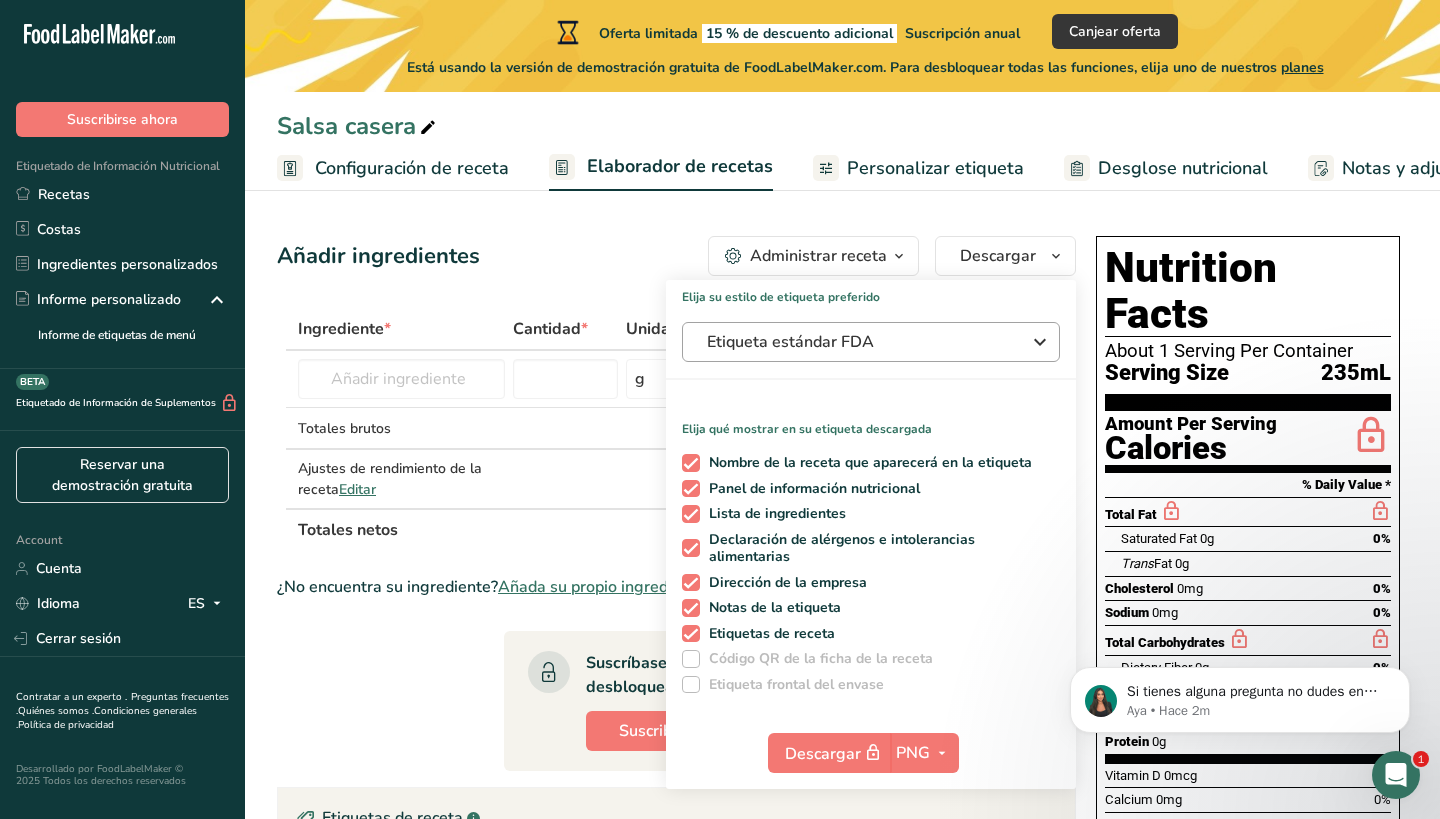 click on "Etiqueta estándar FDA" at bounding box center (857, 342) 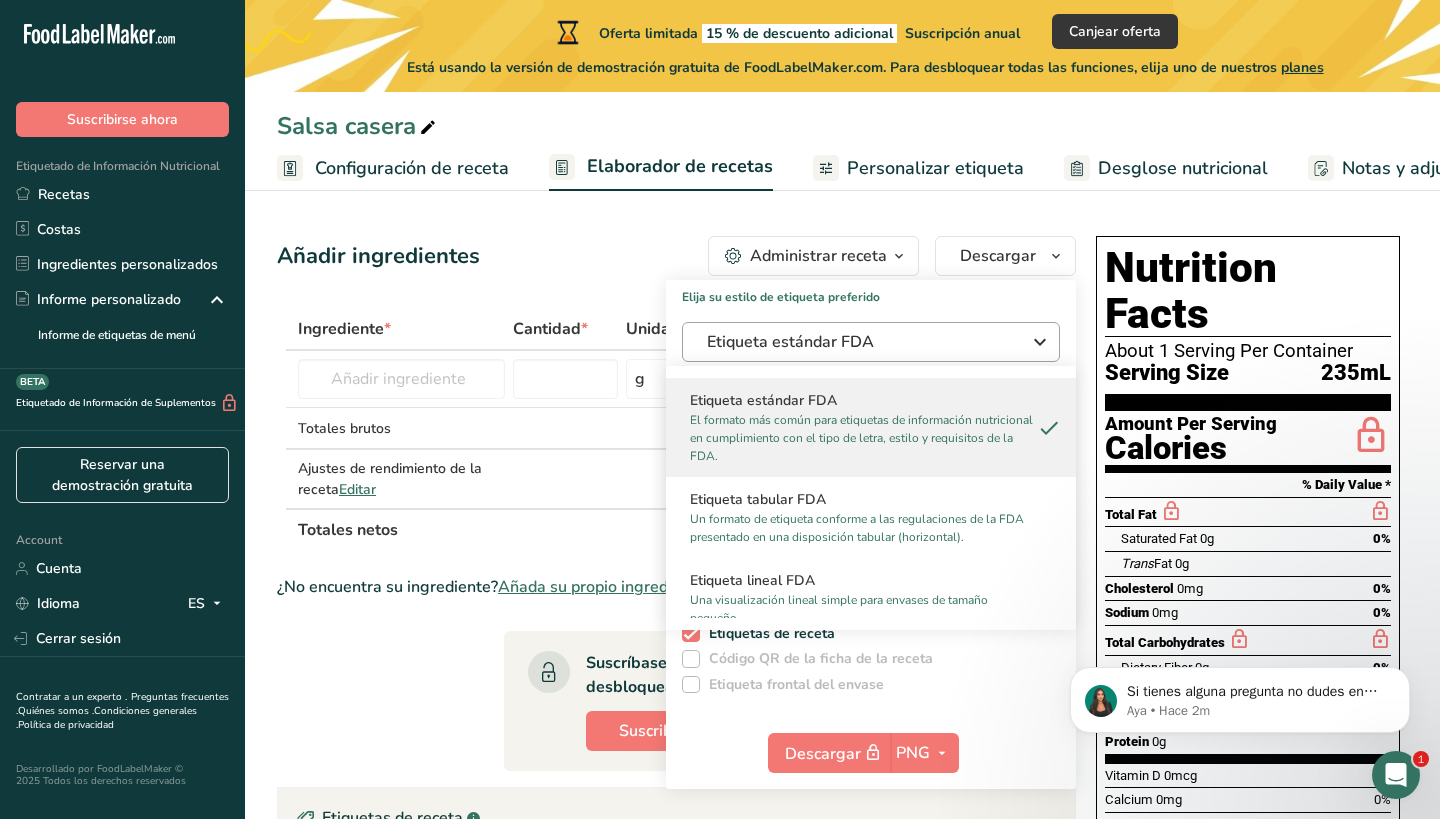 click on "Etiqueta estándar FDA" at bounding box center [857, 342] 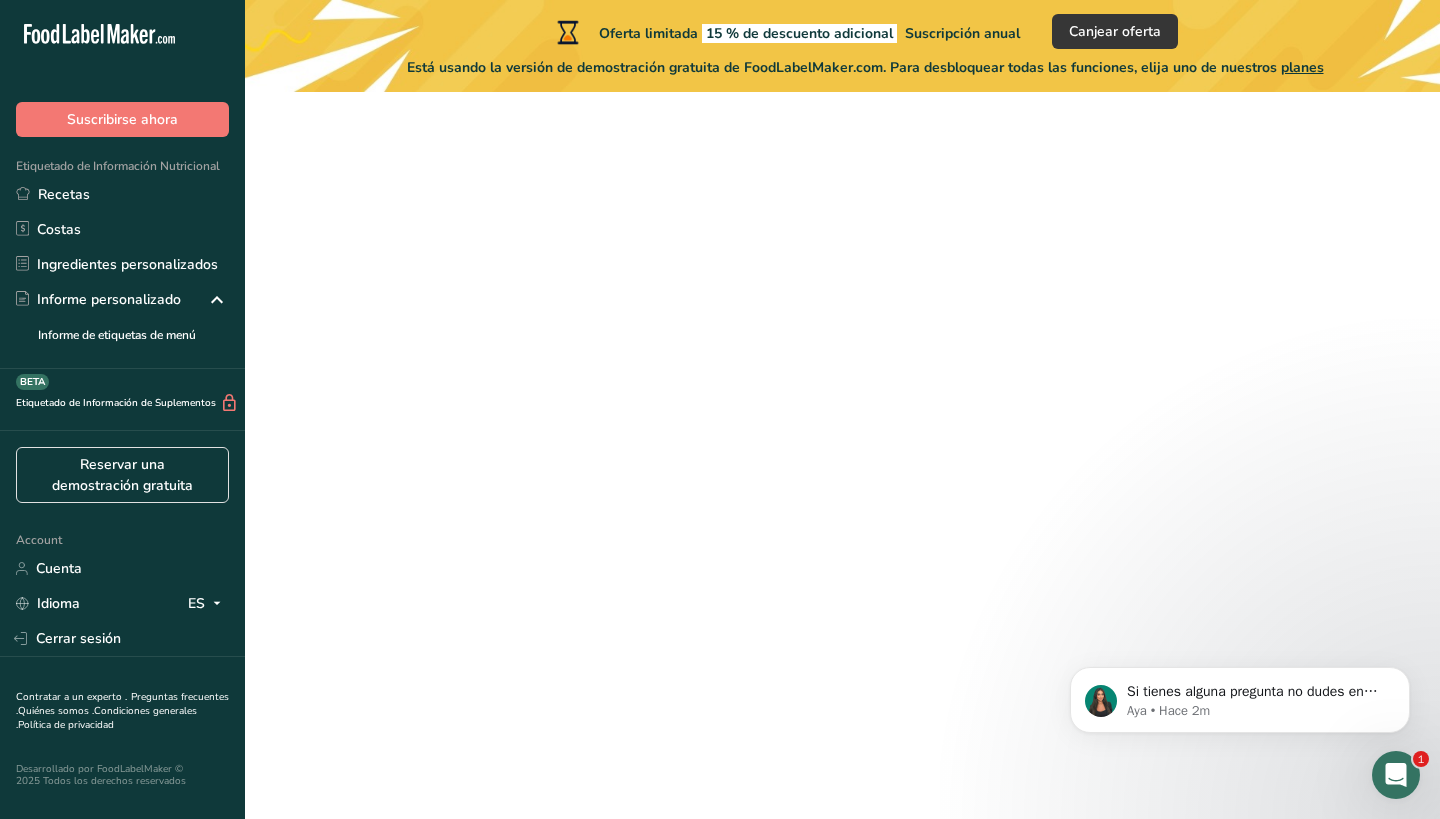 scroll, scrollTop: 92, scrollLeft: 0, axis: vertical 